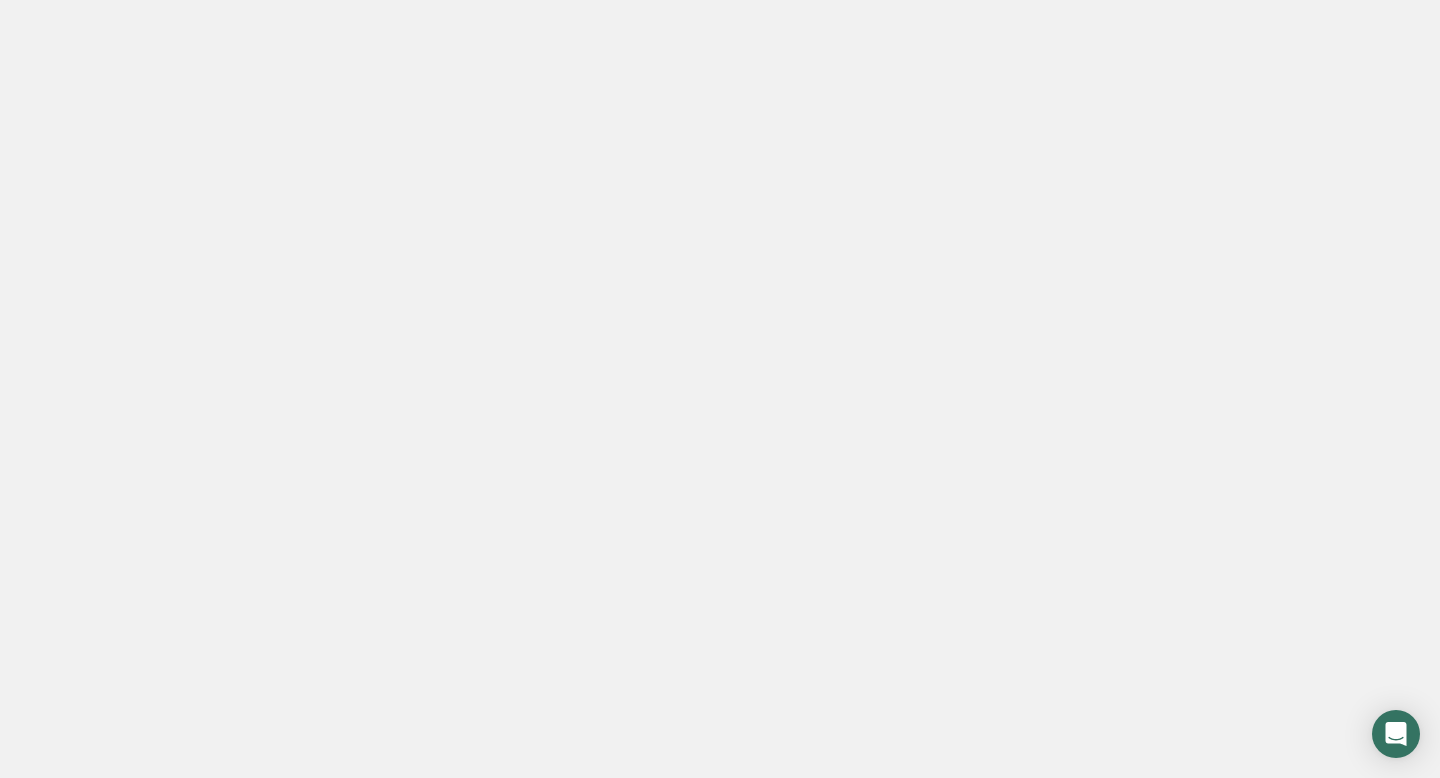 scroll, scrollTop: 0, scrollLeft: 0, axis: both 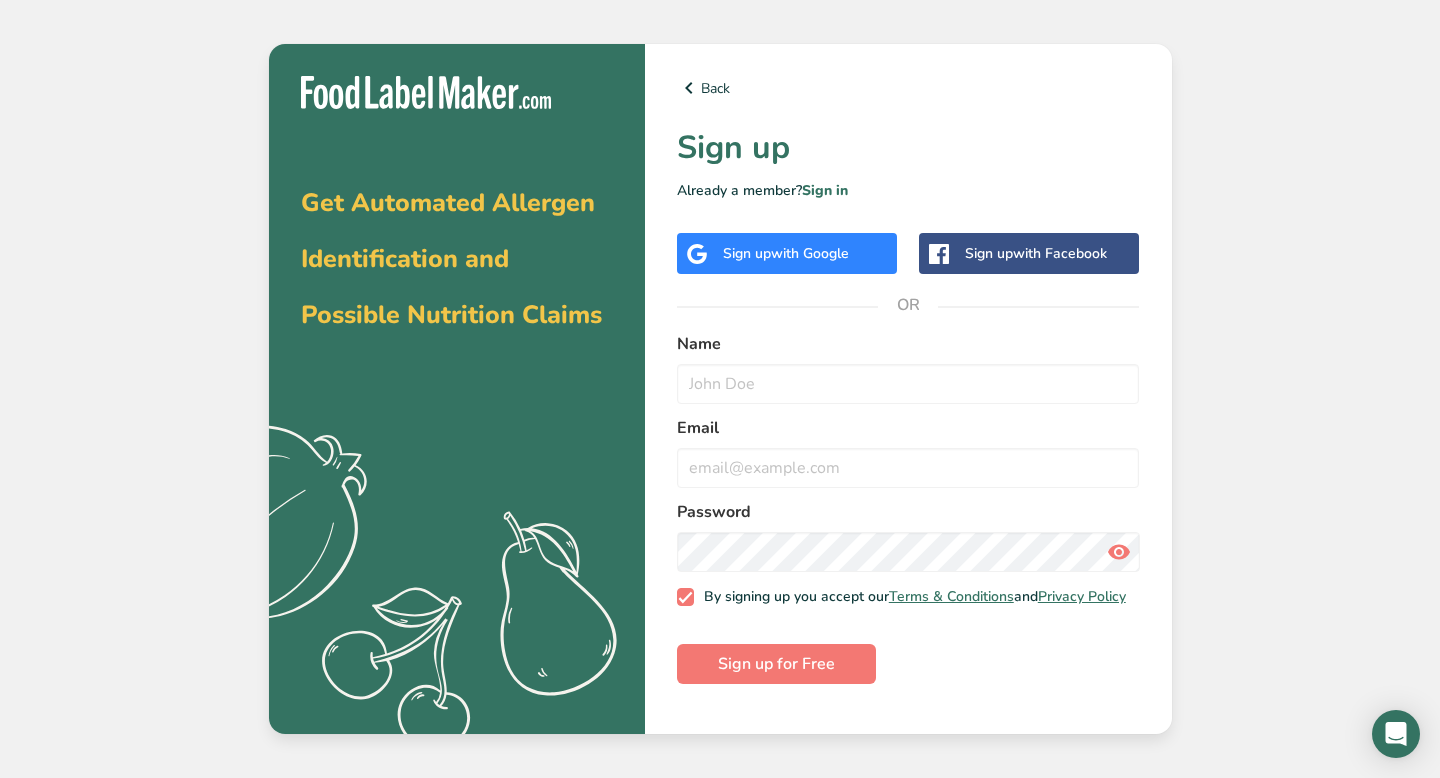 click on "with Google" at bounding box center [810, 253] 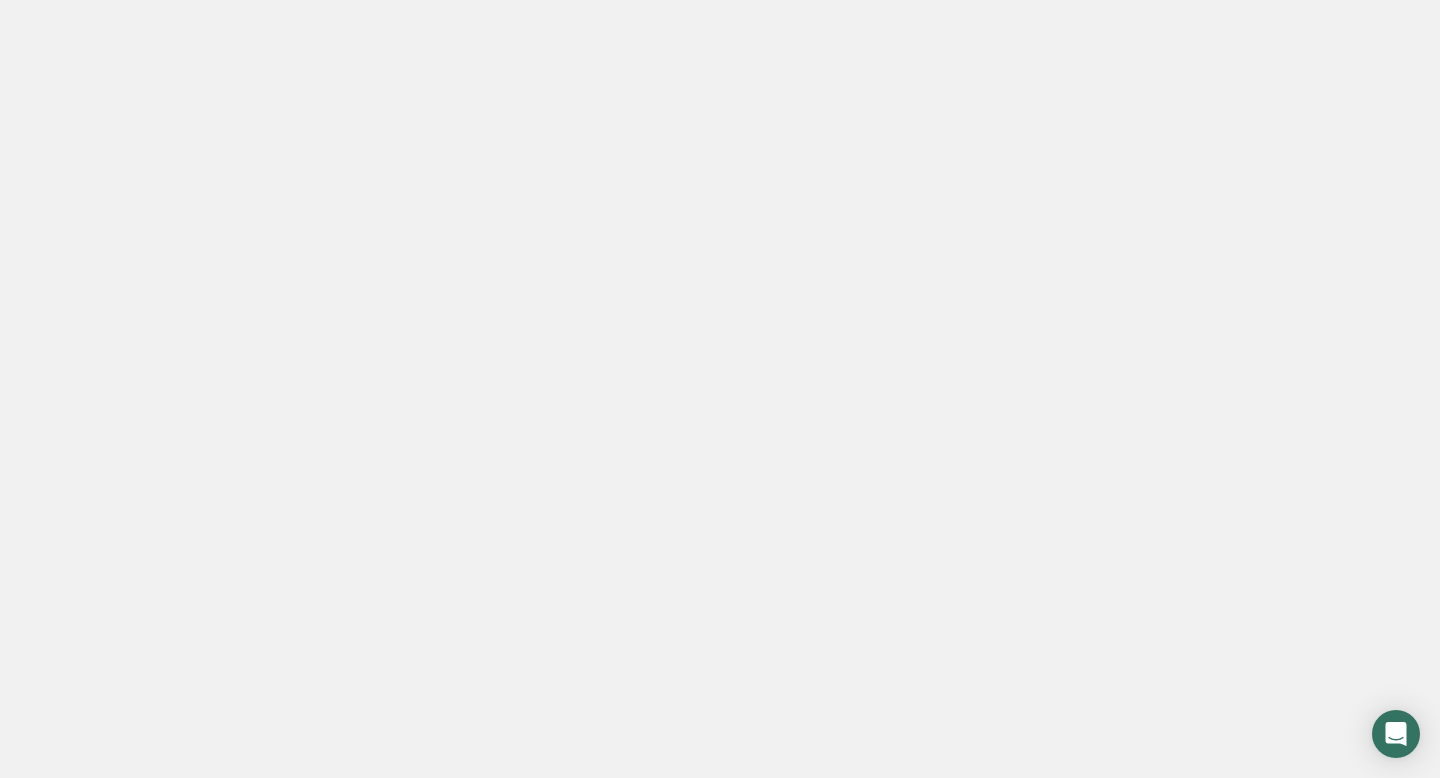 scroll, scrollTop: 0, scrollLeft: 0, axis: both 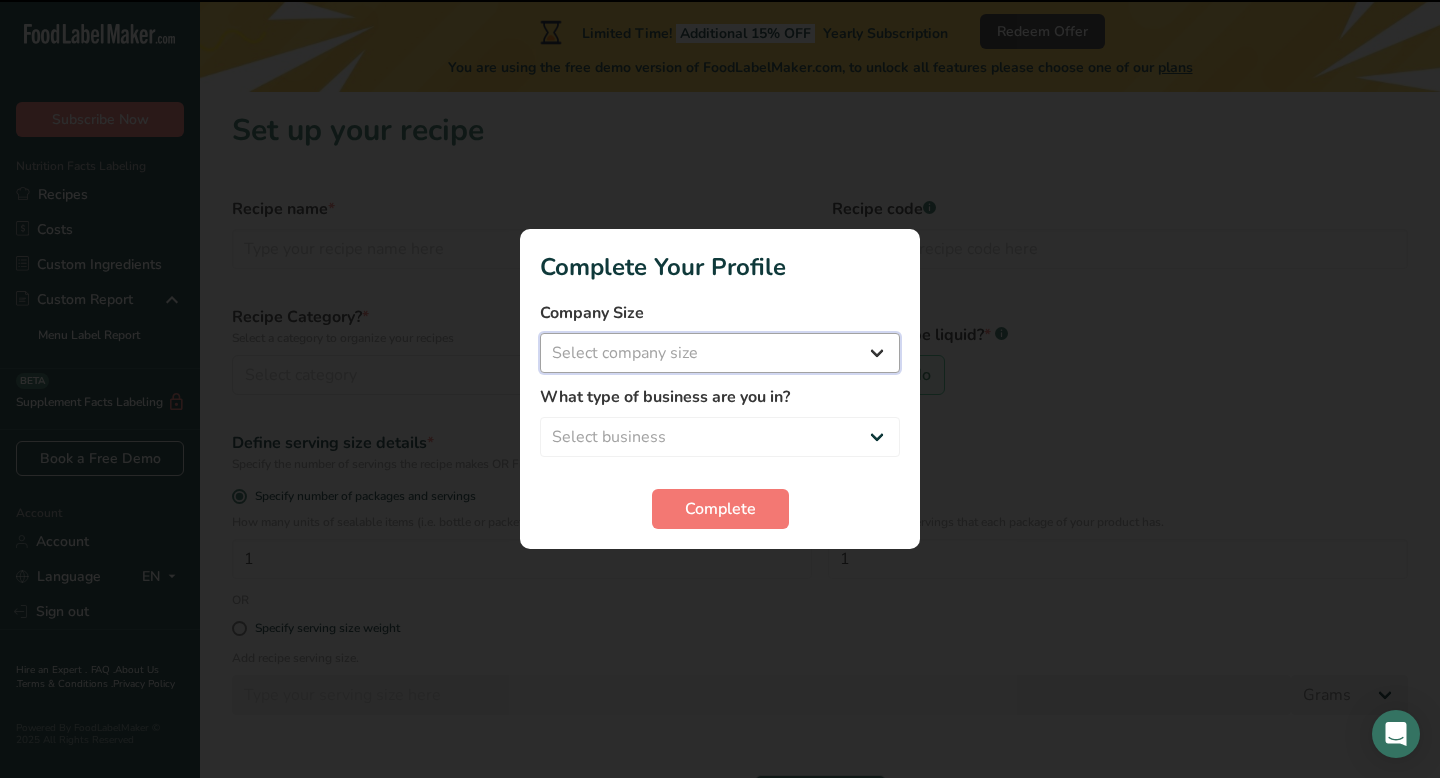 click on "Select company size
Fewer than 10 Employees
10 to 50 Employees
51 to 500 Employees
Over 500 Employees" at bounding box center (720, 353) 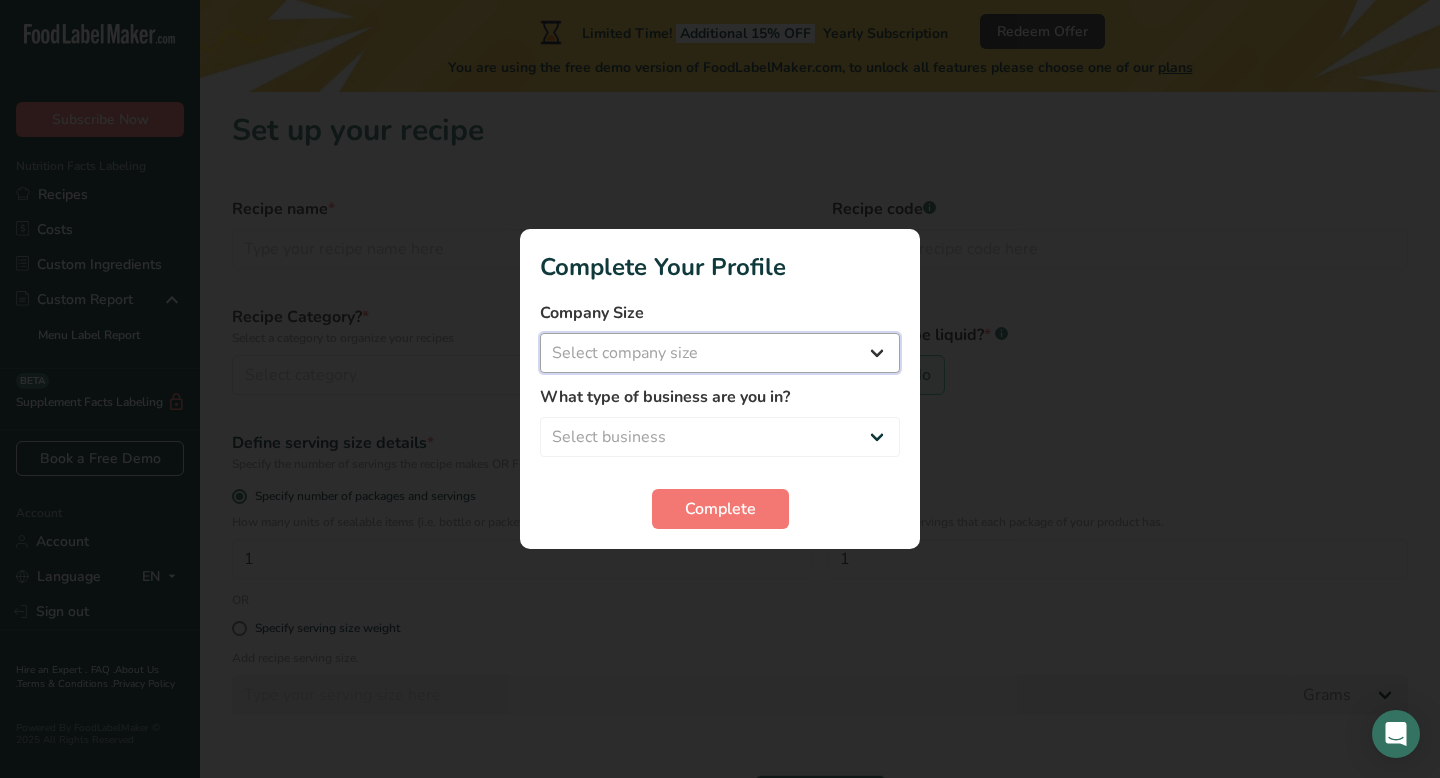 select on "1" 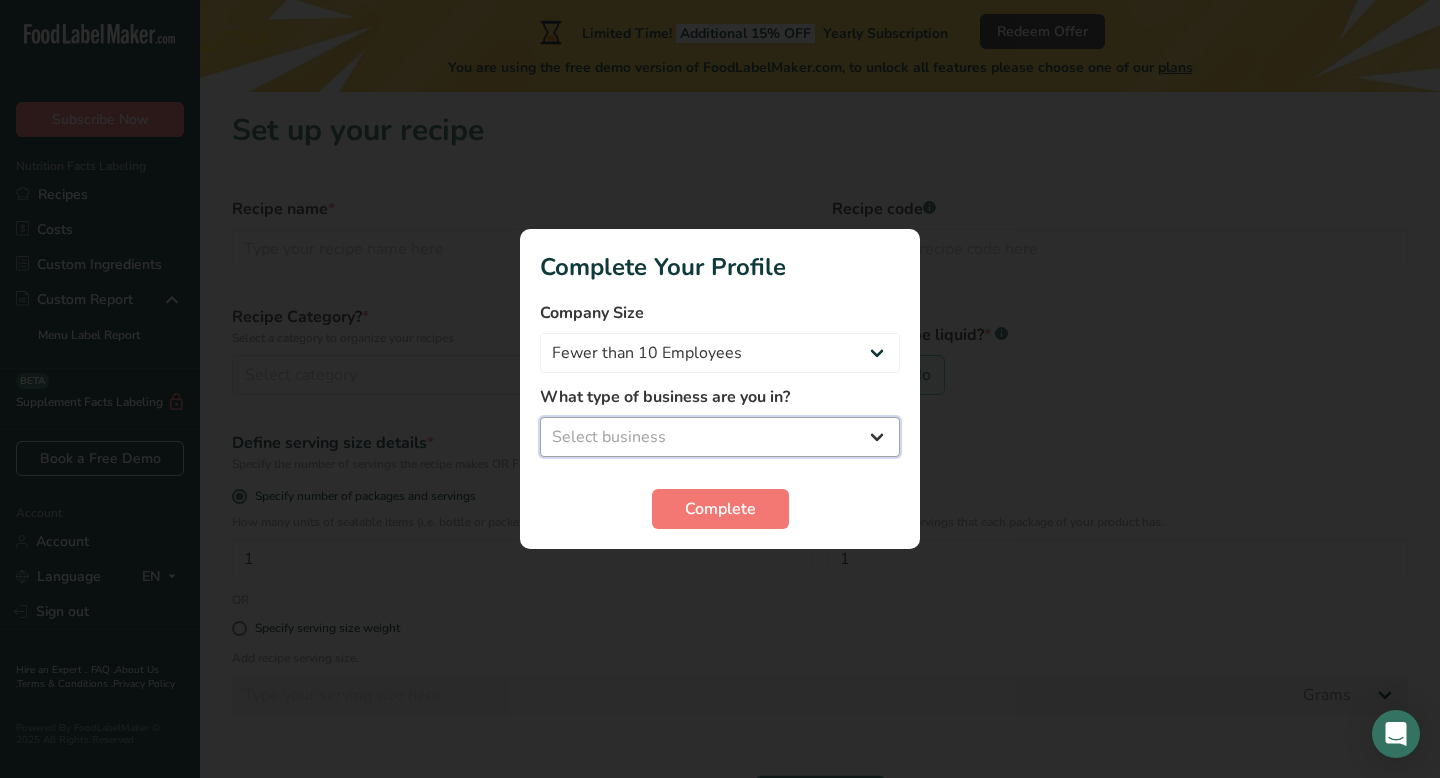 click on "Select business
Packaged Food Manufacturer
Restaurant & Cafe
Bakery
Meal Plans & Catering Company
Nutritionist
Food Blogger
Personal Trainer
Other" at bounding box center [720, 437] 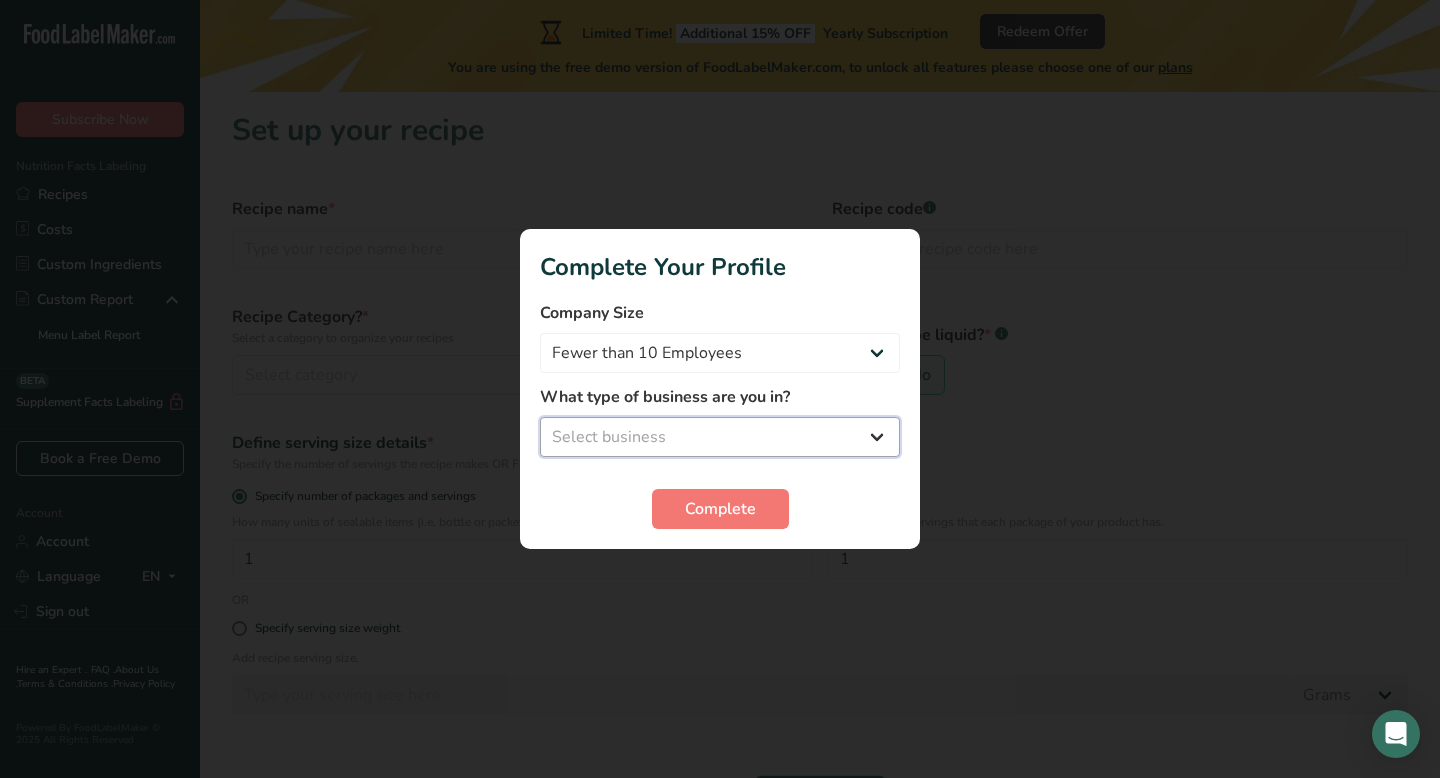 select on "1" 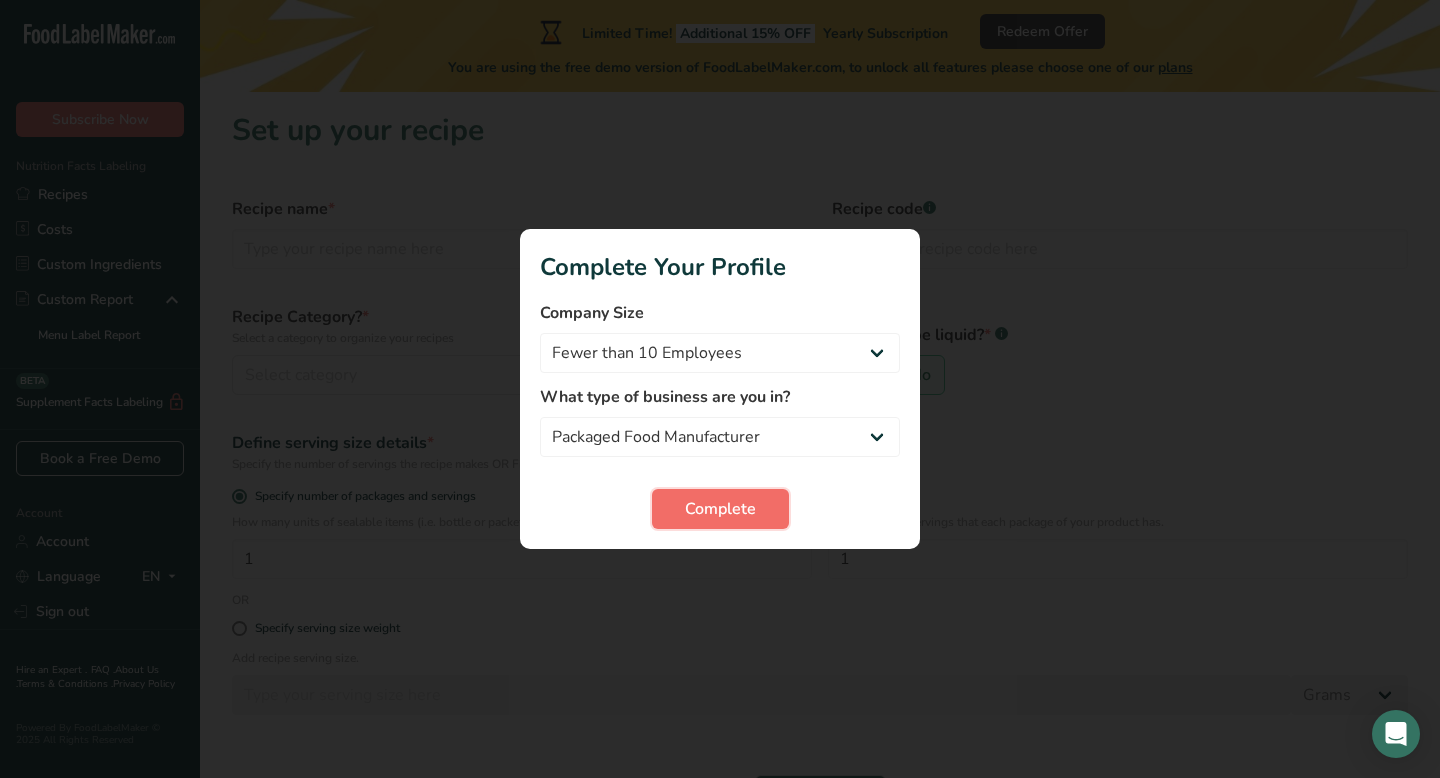 click on "Complete" at bounding box center (720, 509) 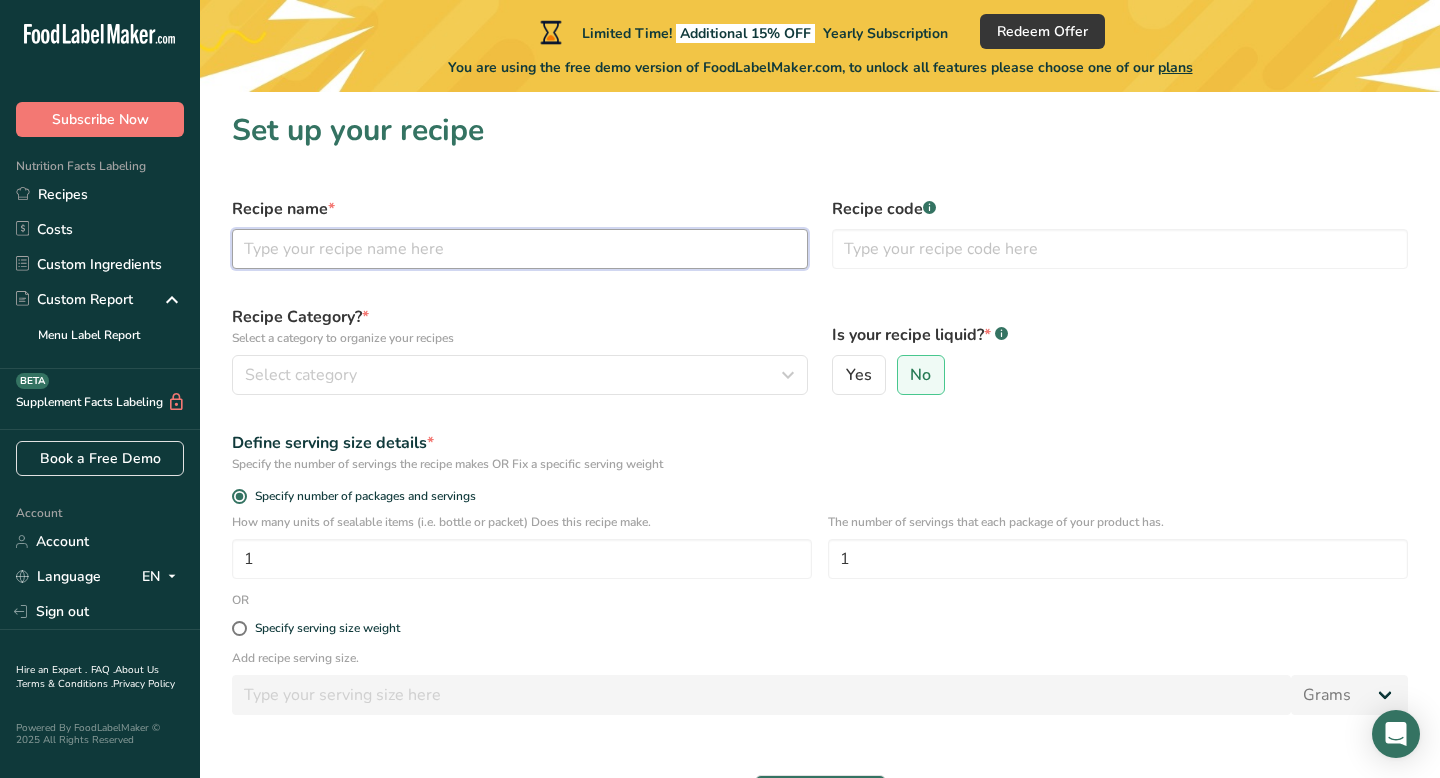 click at bounding box center (520, 249) 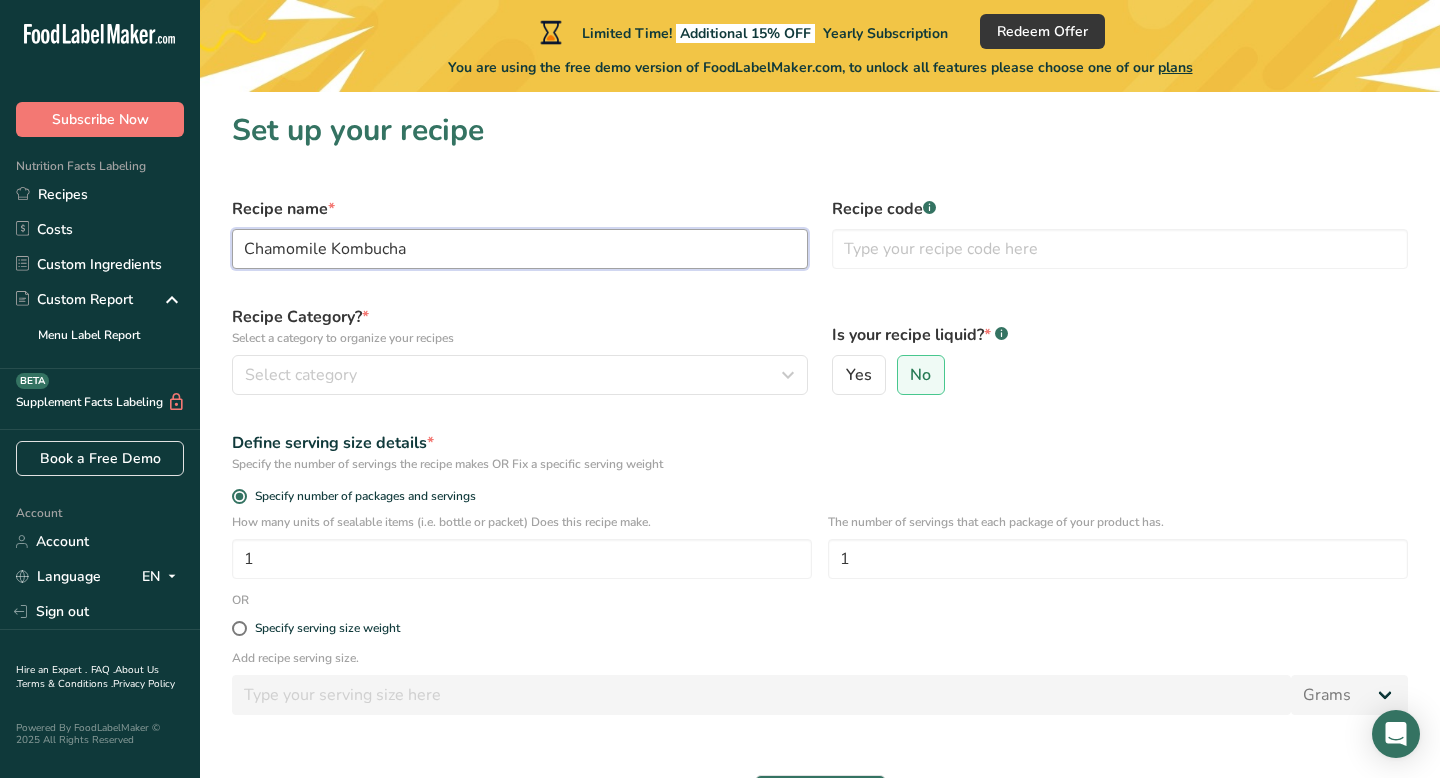 type on "Chamomile Kombucha" 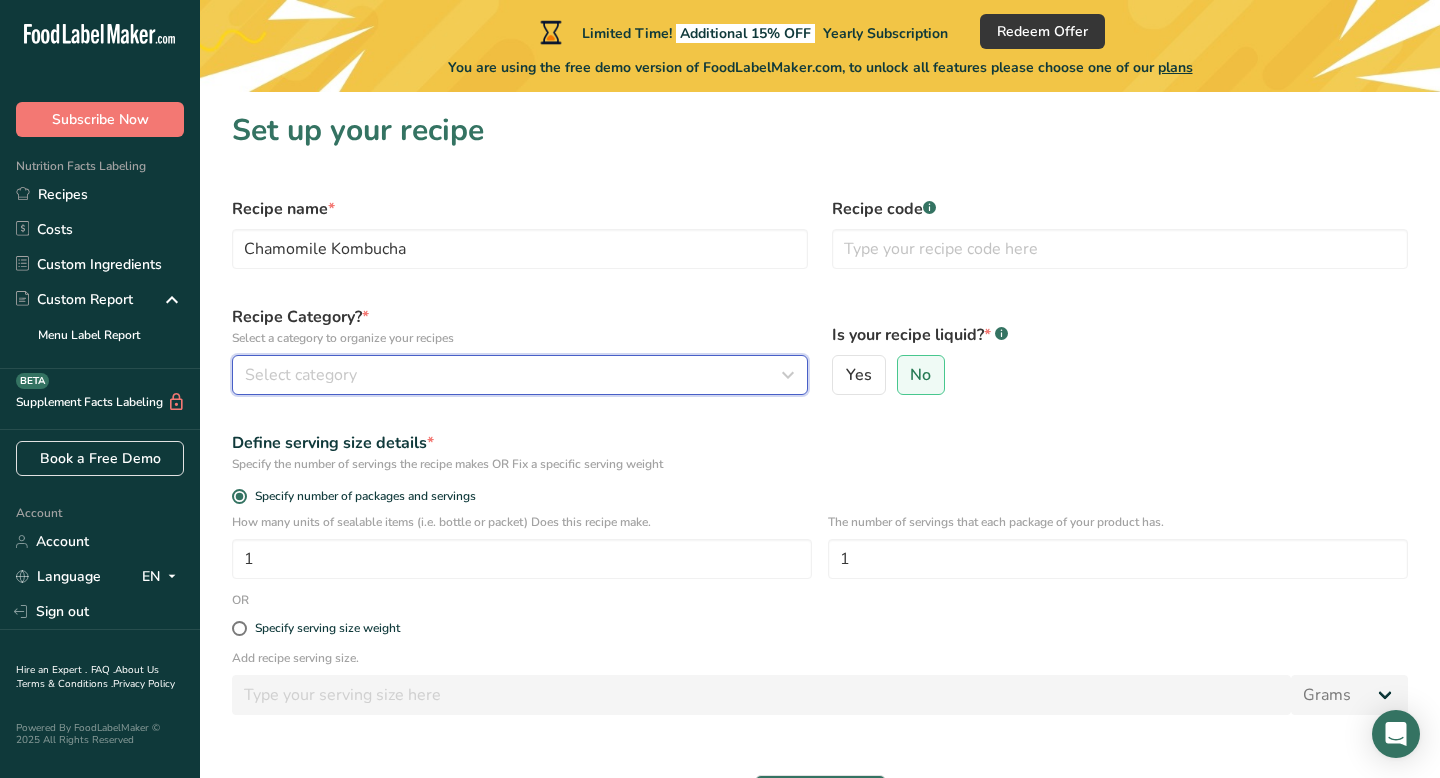 click on "Select category" at bounding box center (520, 375) 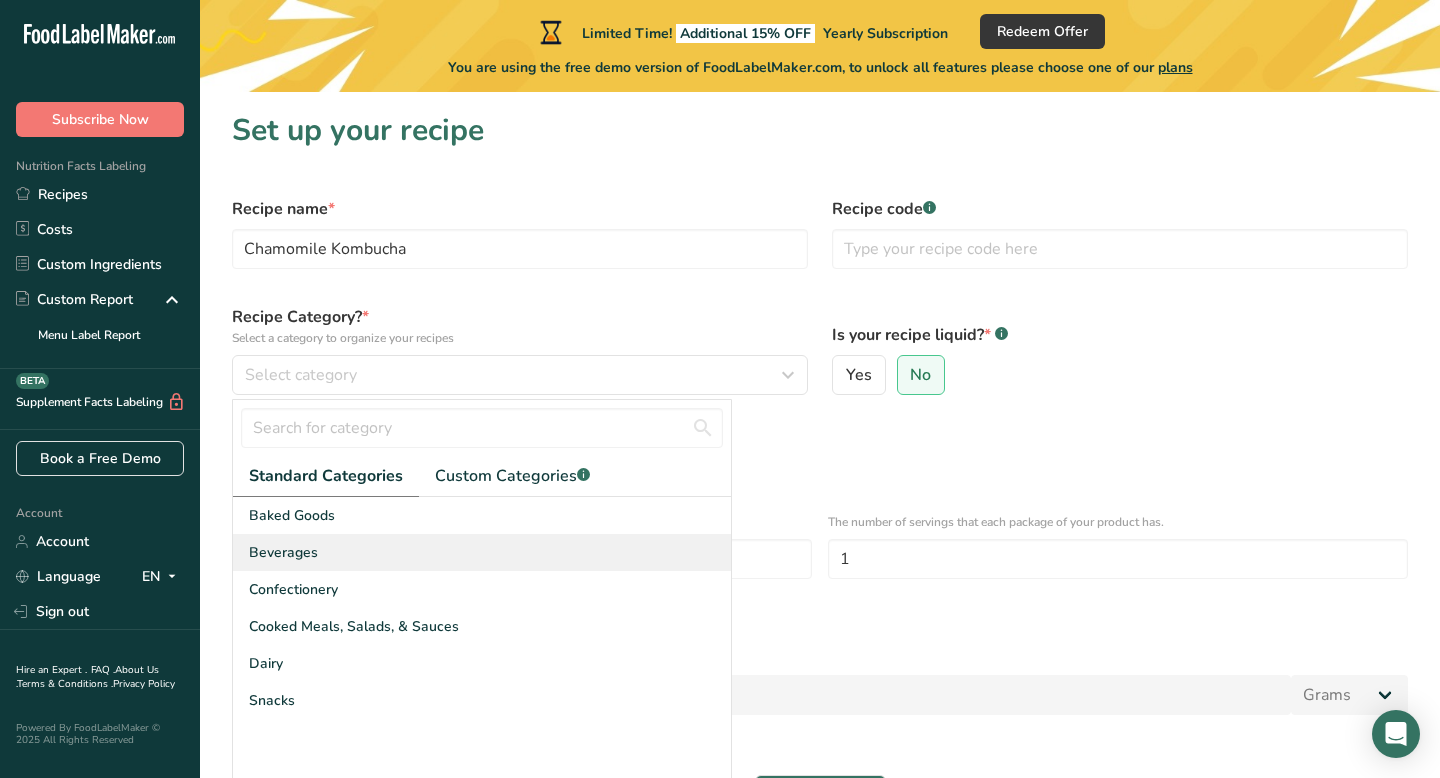 click on "Beverages" at bounding box center (482, 552) 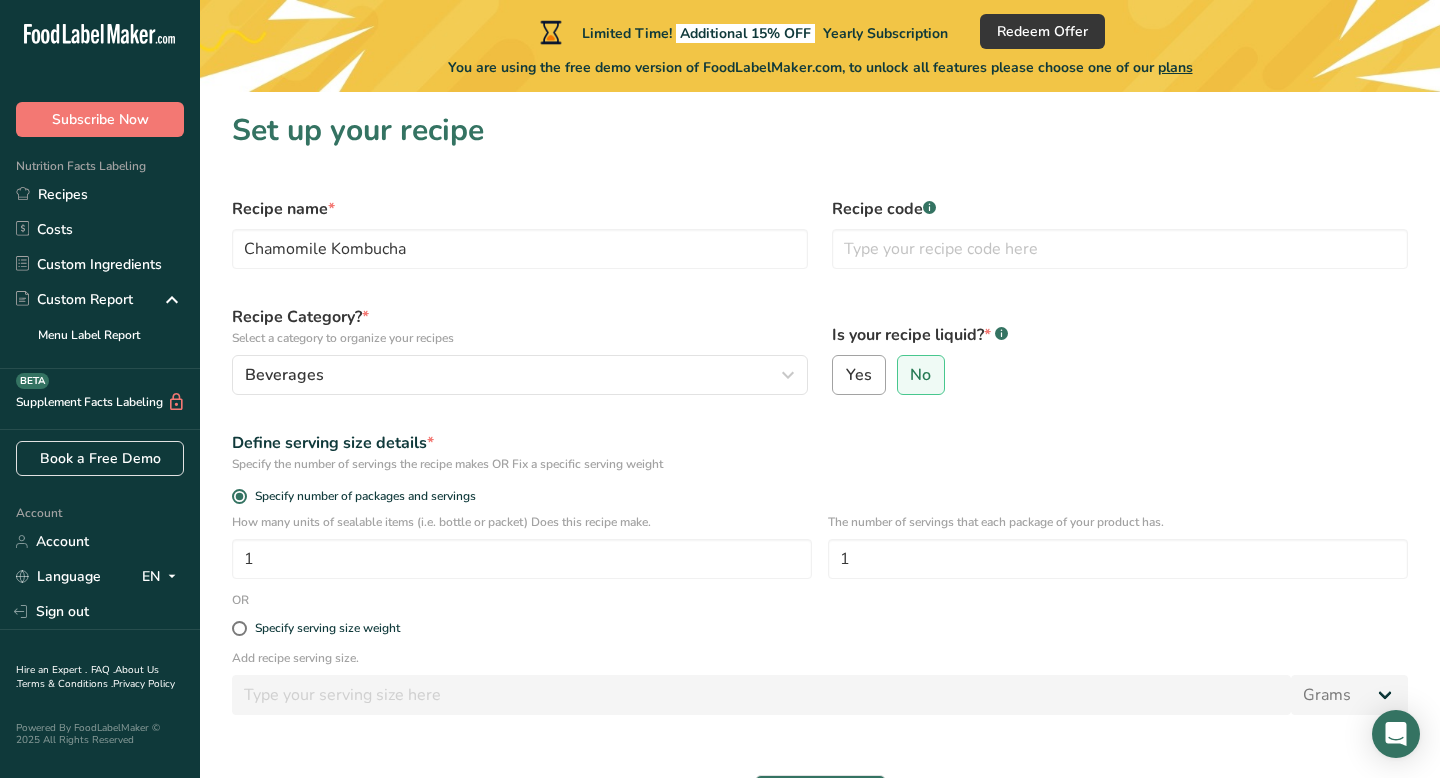 click on "Yes" at bounding box center (859, 375) 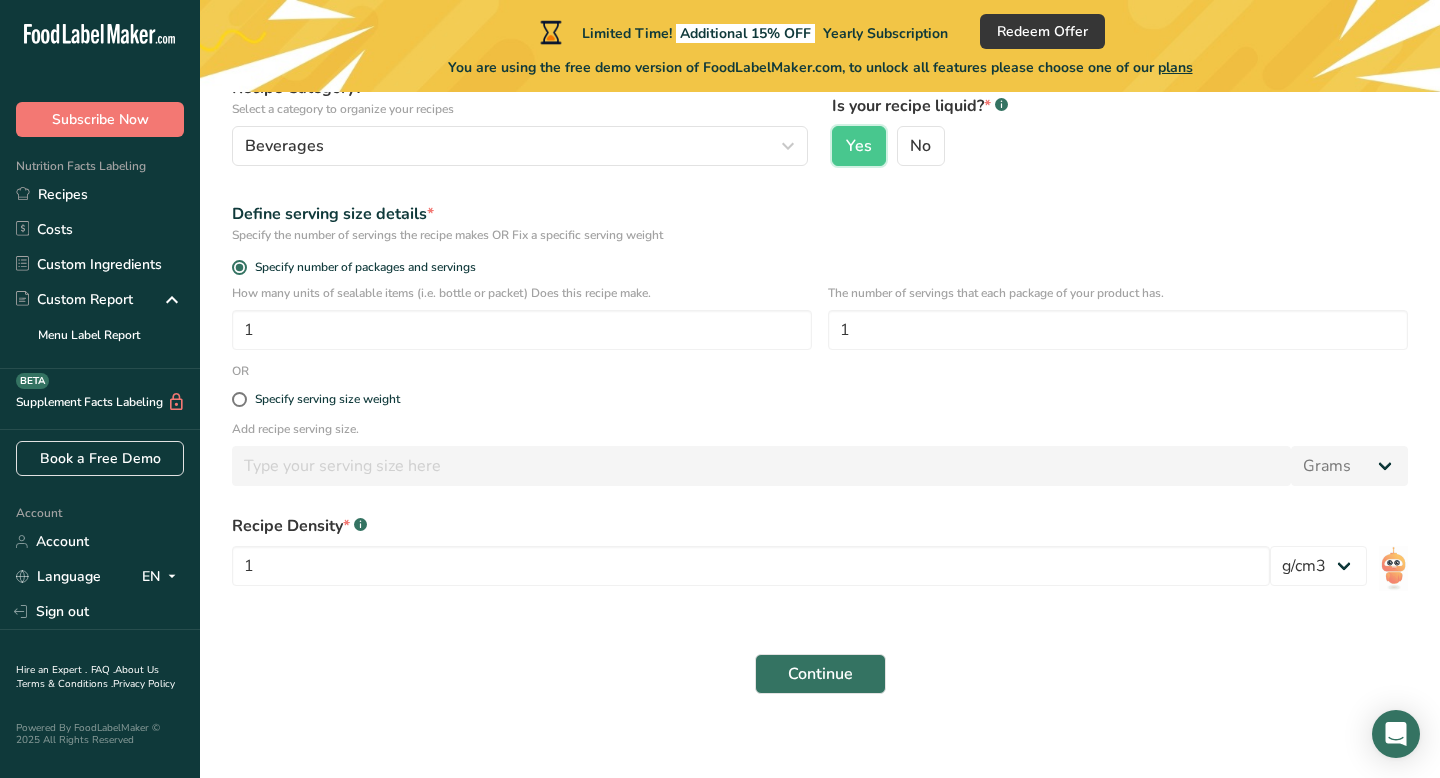scroll, scrollTop: 241, scrollLeft: 0, axis: vertical 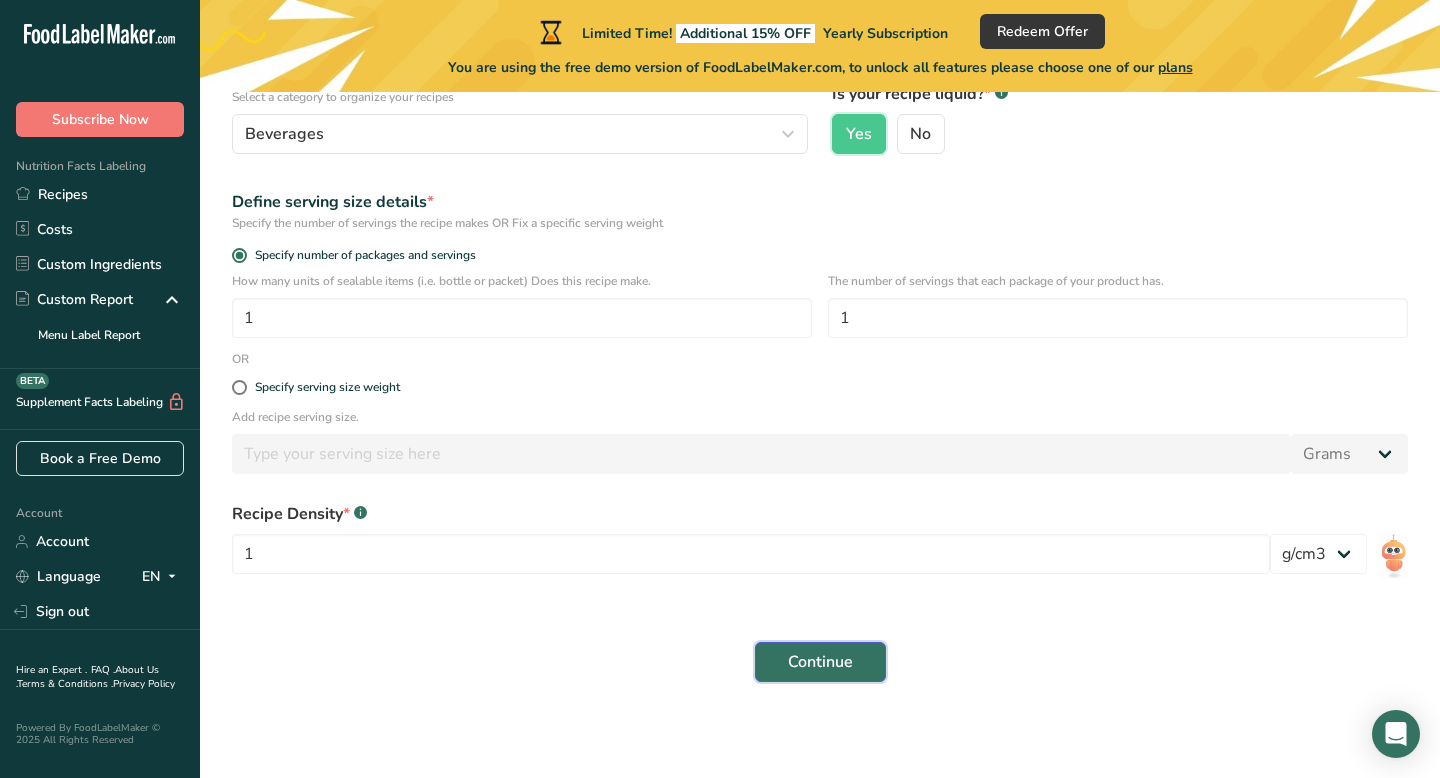 click on "Continue" at bounding box center (820, 662) 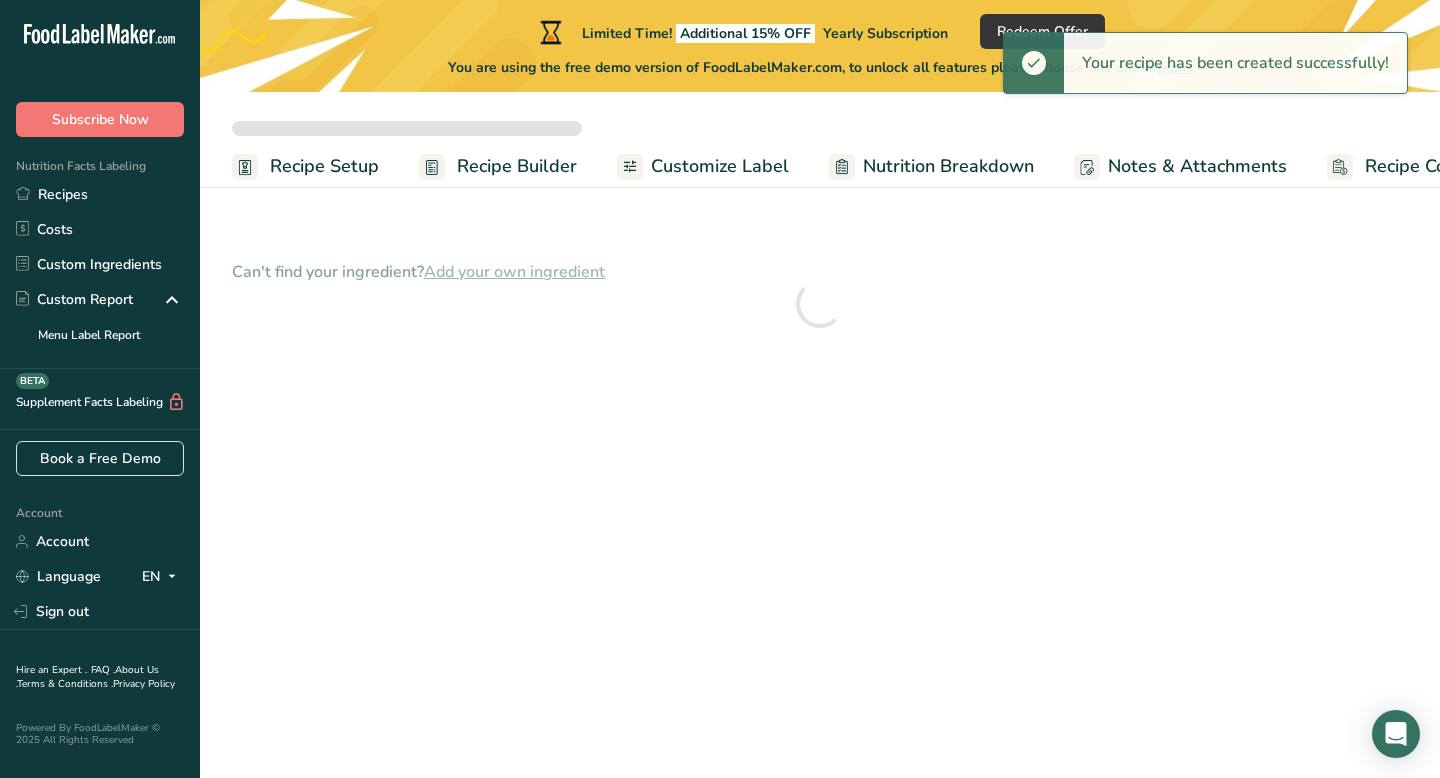 scroll, scrollTop: 0, scrollLeft: 0, axis: both 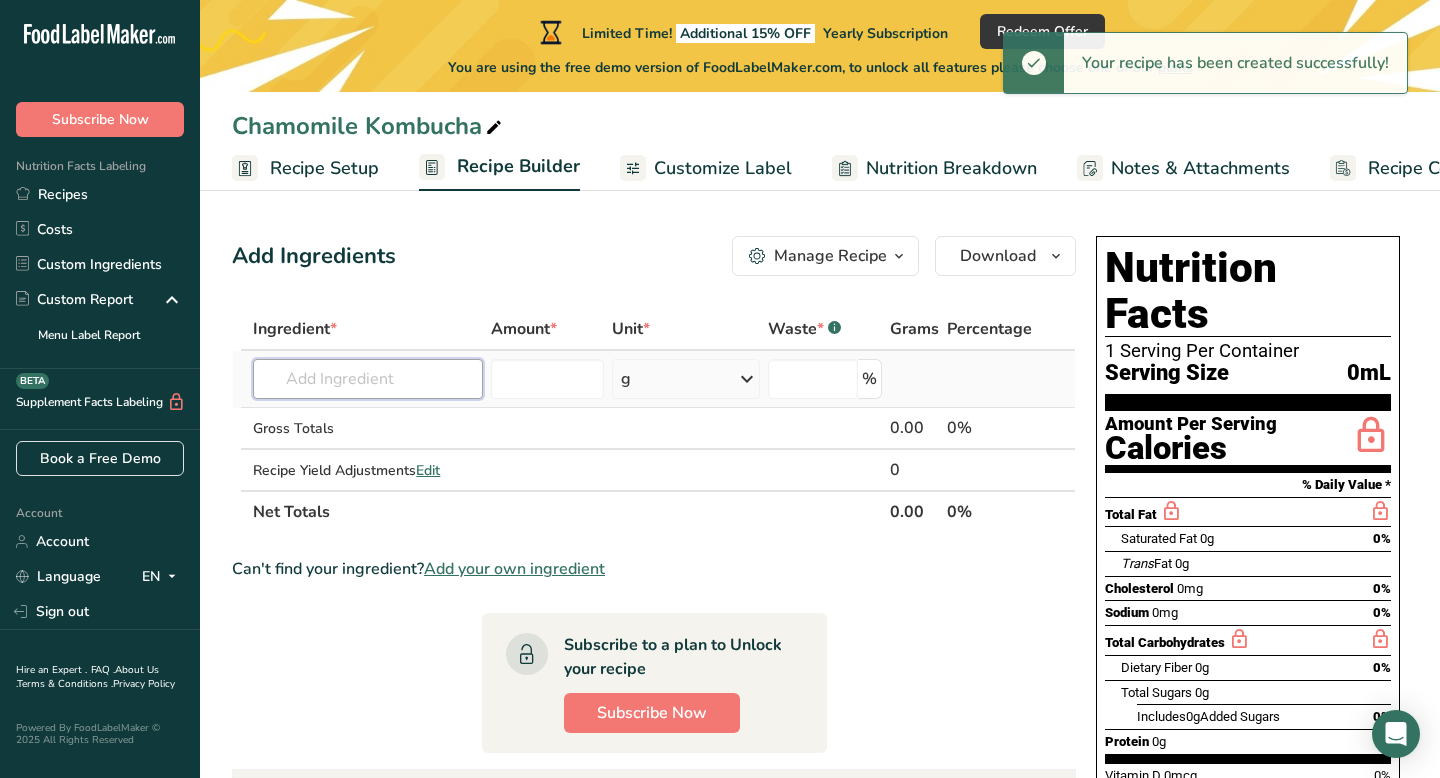 click at bounding box center (368, 379) 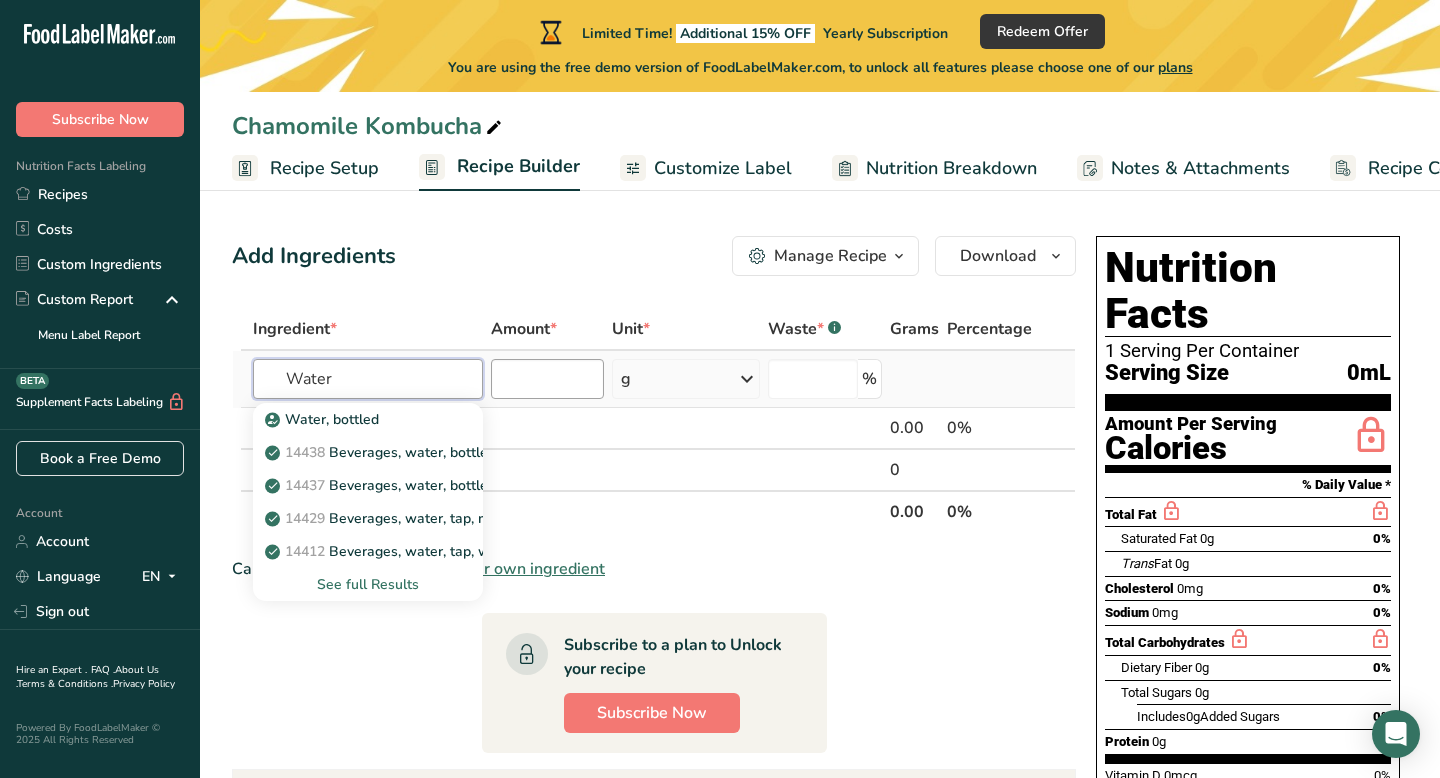 type on "Water" 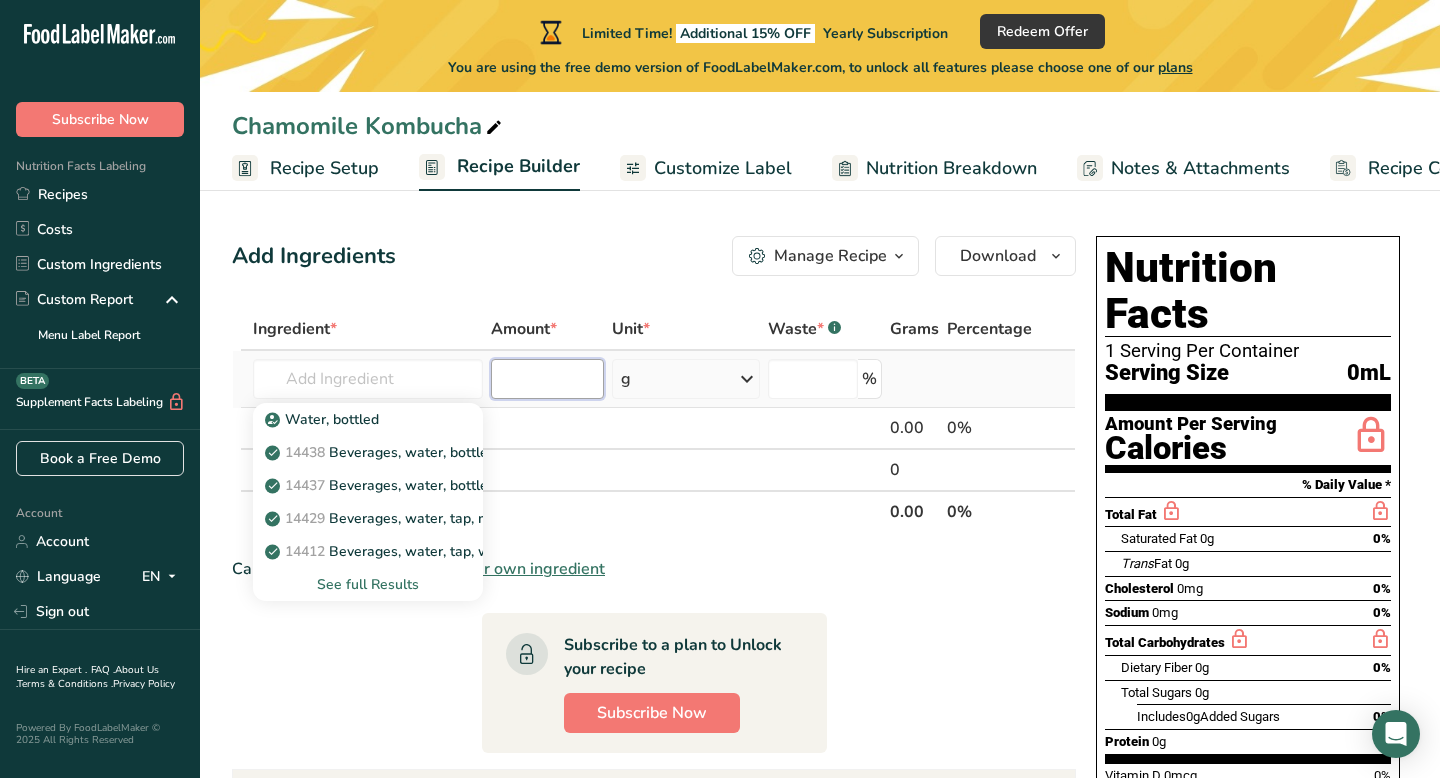 click at bounding box center [547, 379] 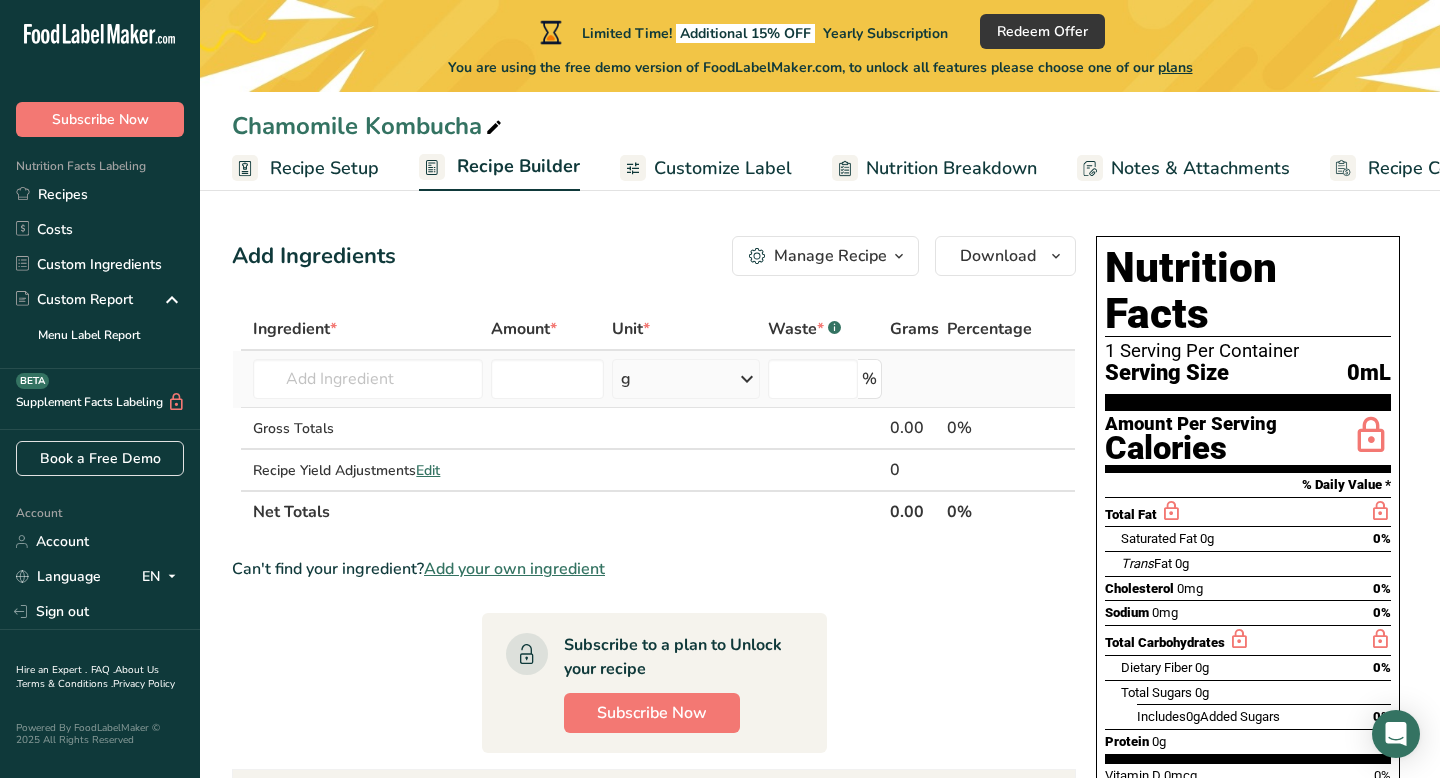 click at bounding box center [914, 379] 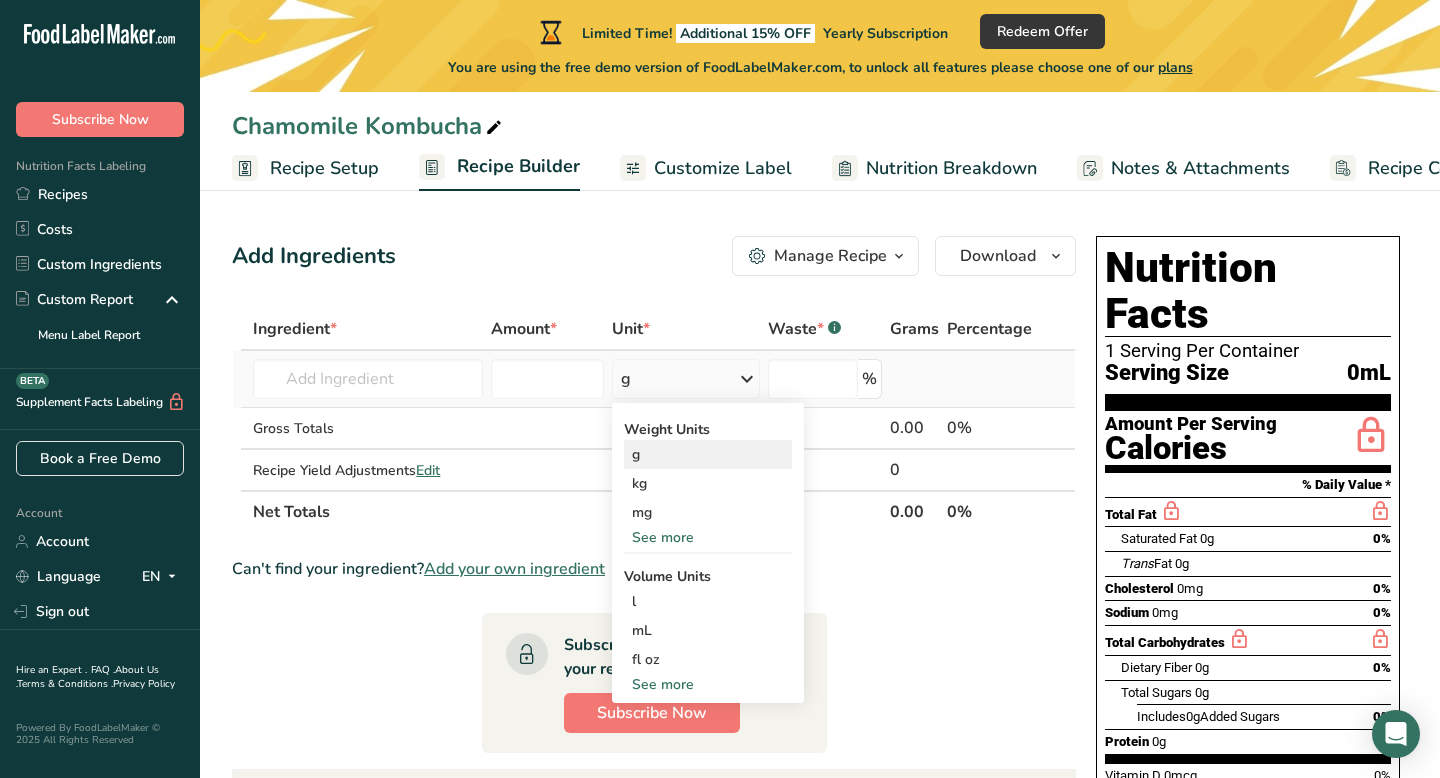click on "g" at bounding box center [708, 454] 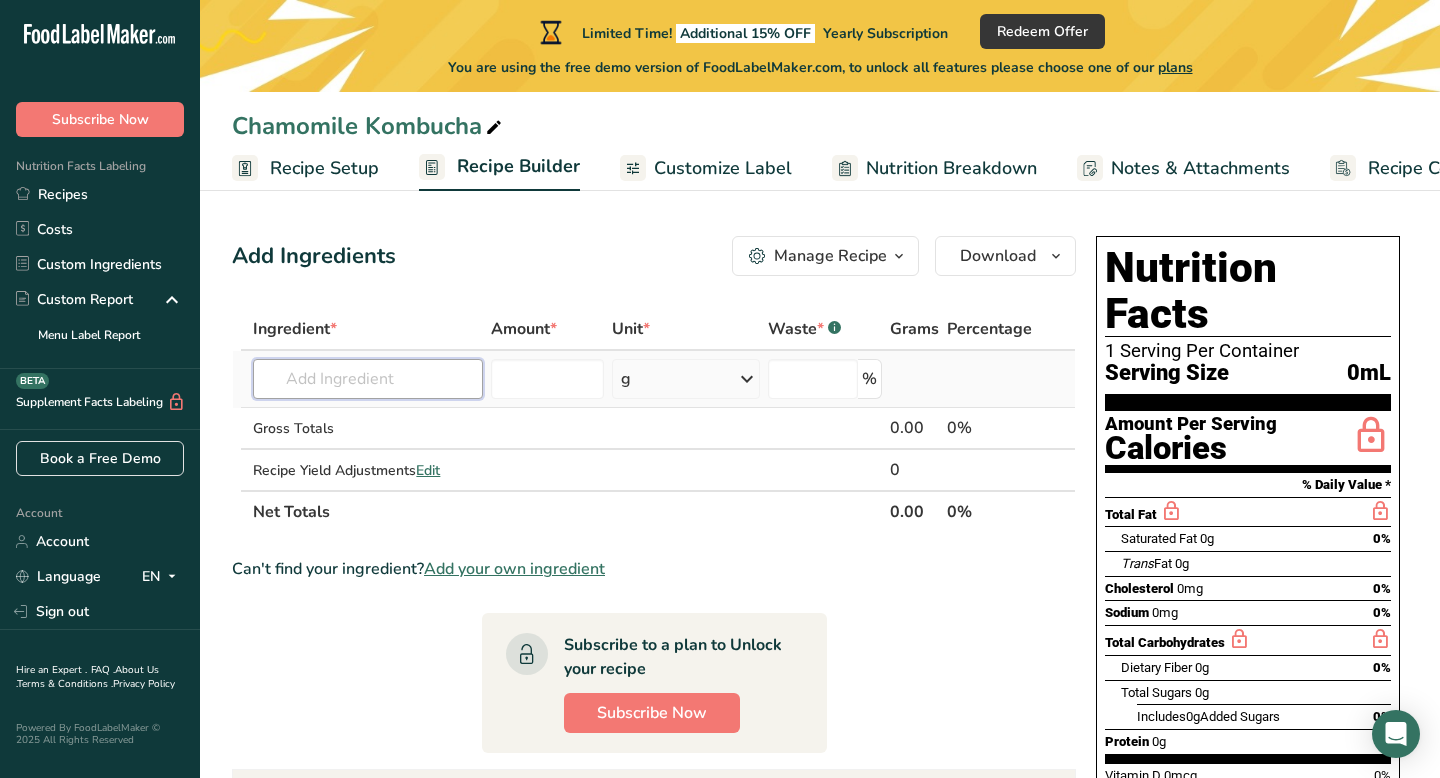 click at bounding box center [368, 379] 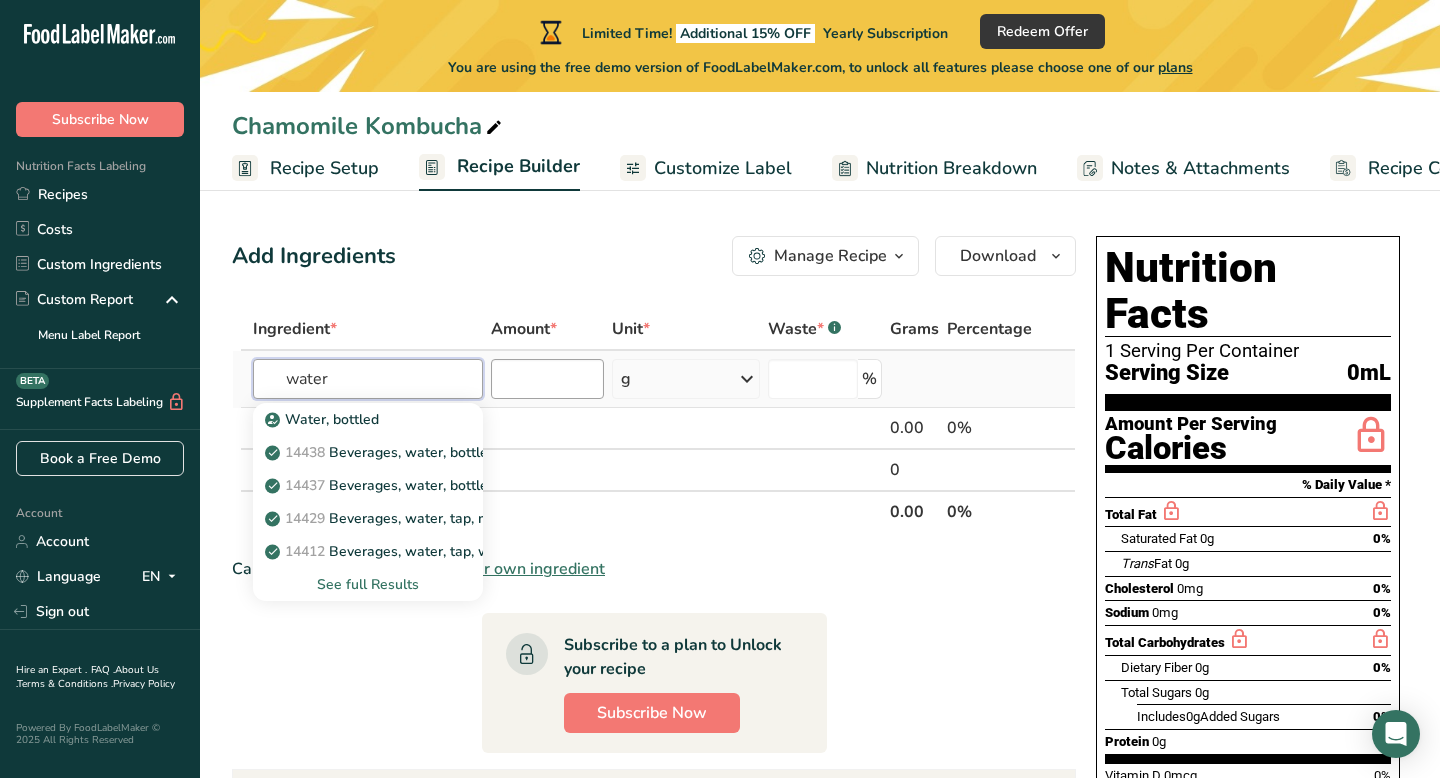 type on "water" 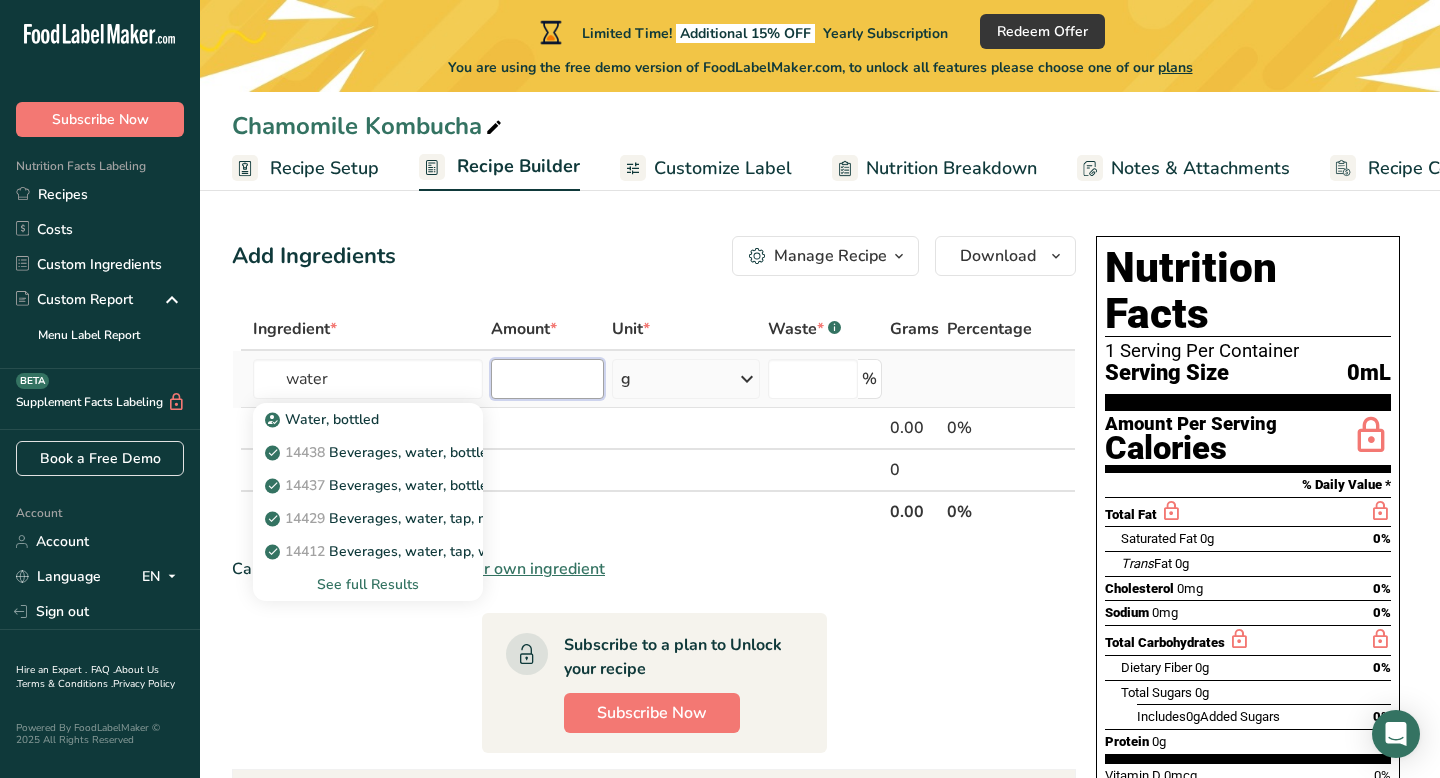 type 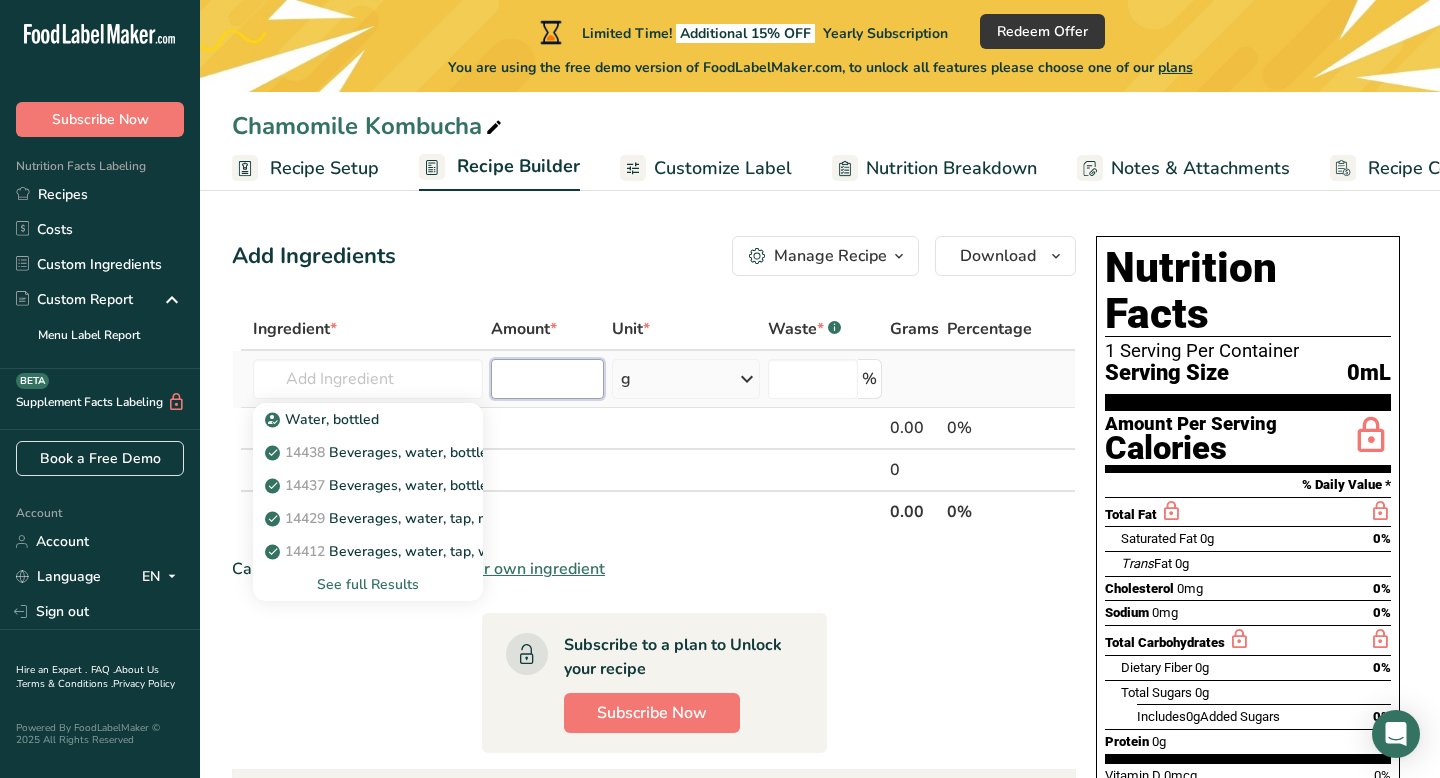click at bounding box center [547, 379] 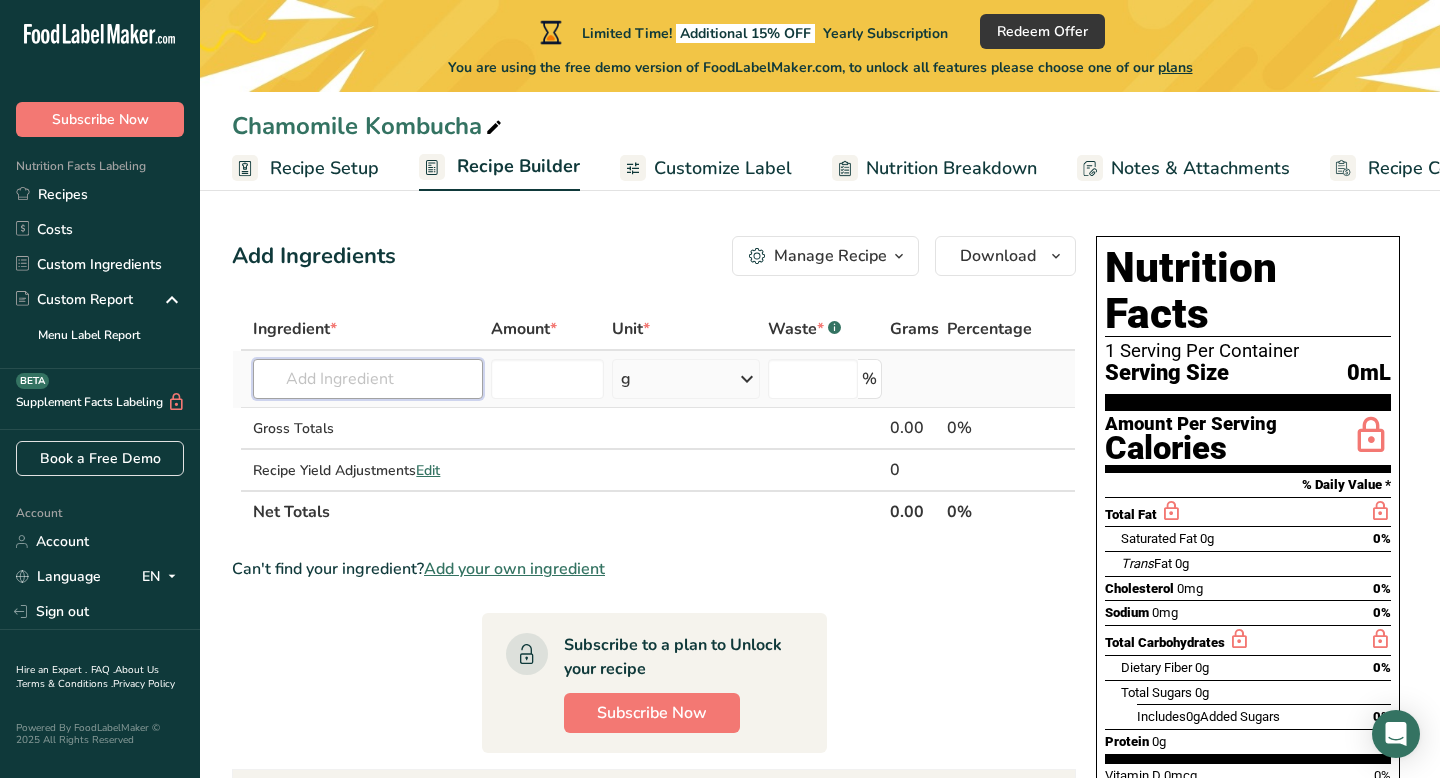 click at bounding box center [368, 379] 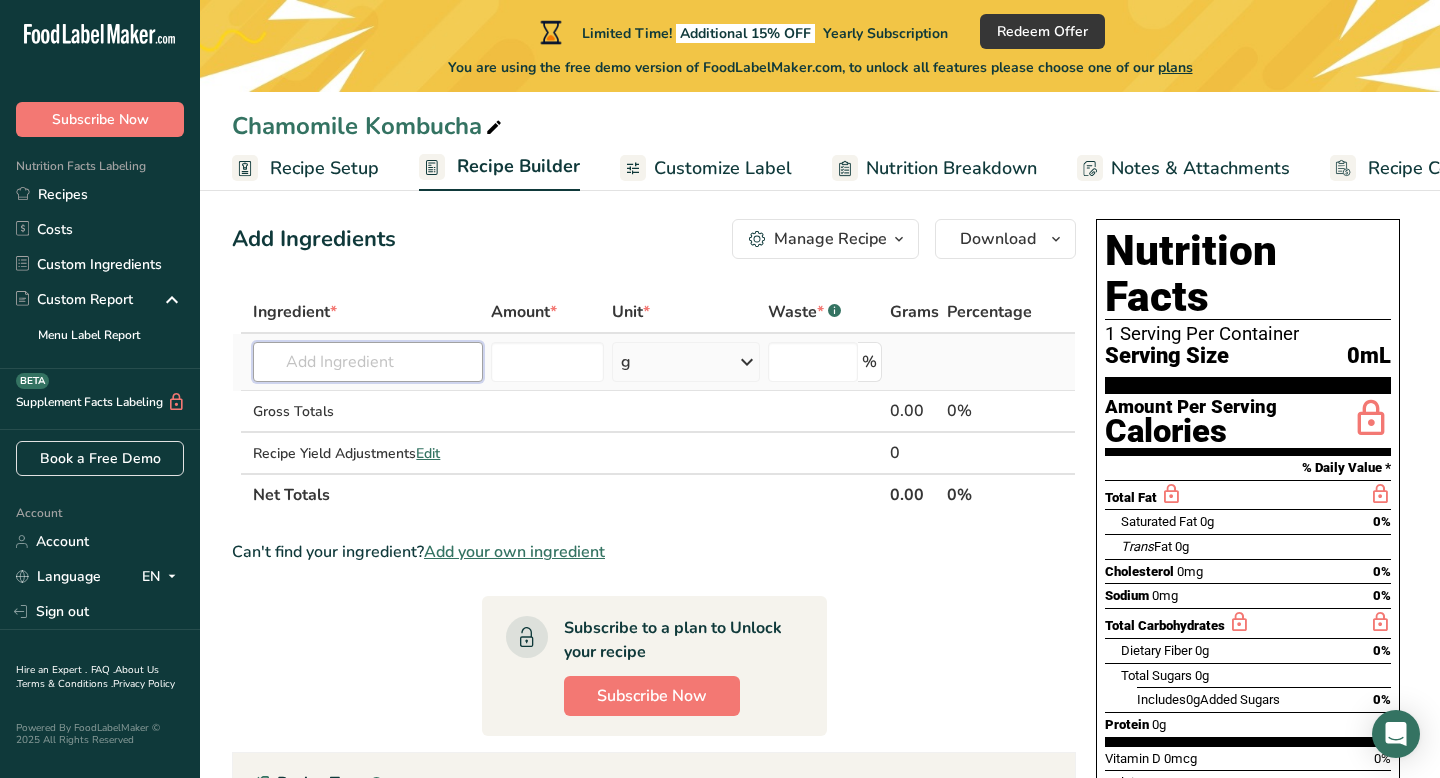 scroll, scrollTop: 20, scrollLeft: 0, axis: vertical 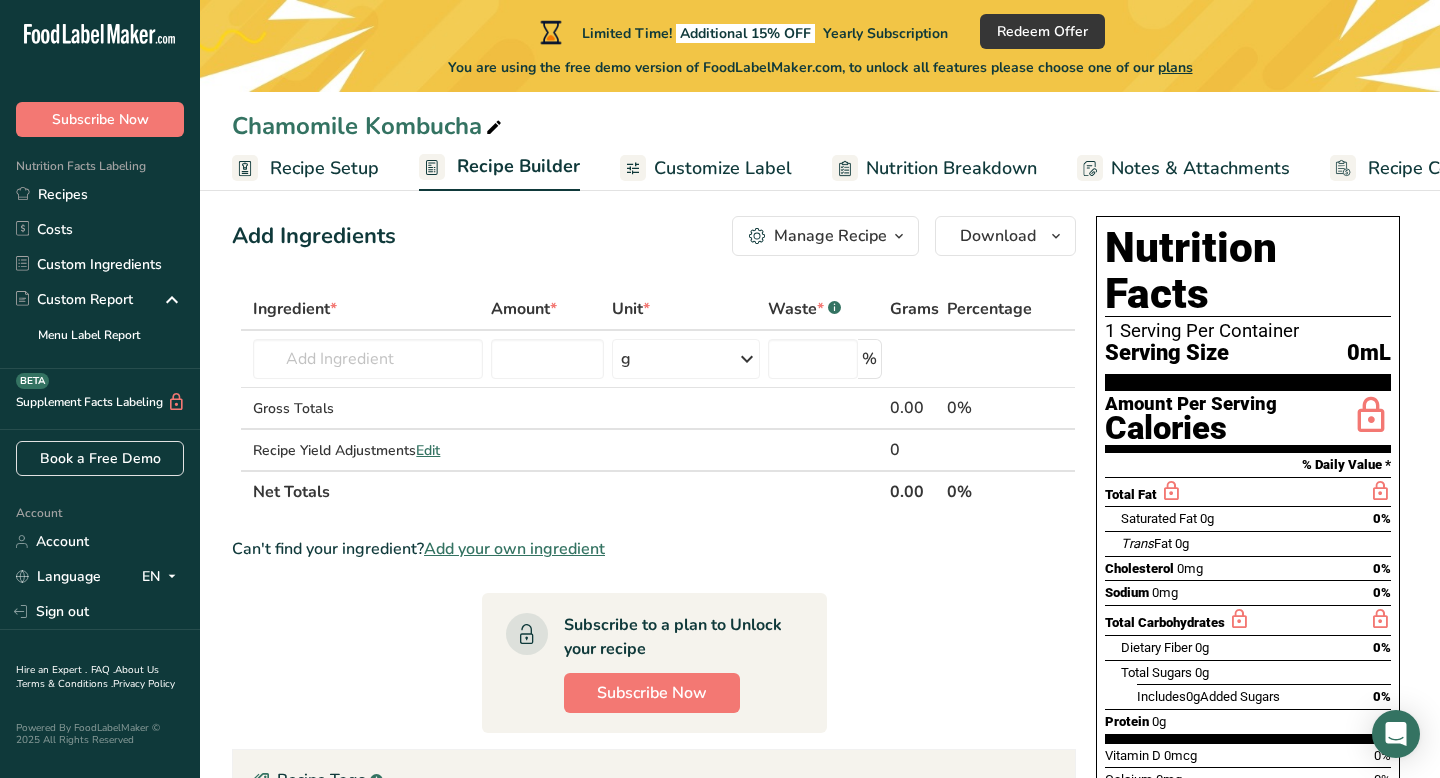 drag, startPoint x: 515, startPoint y: 546, endPoint x: 545, endPoint y: 548, distance: 30.066593 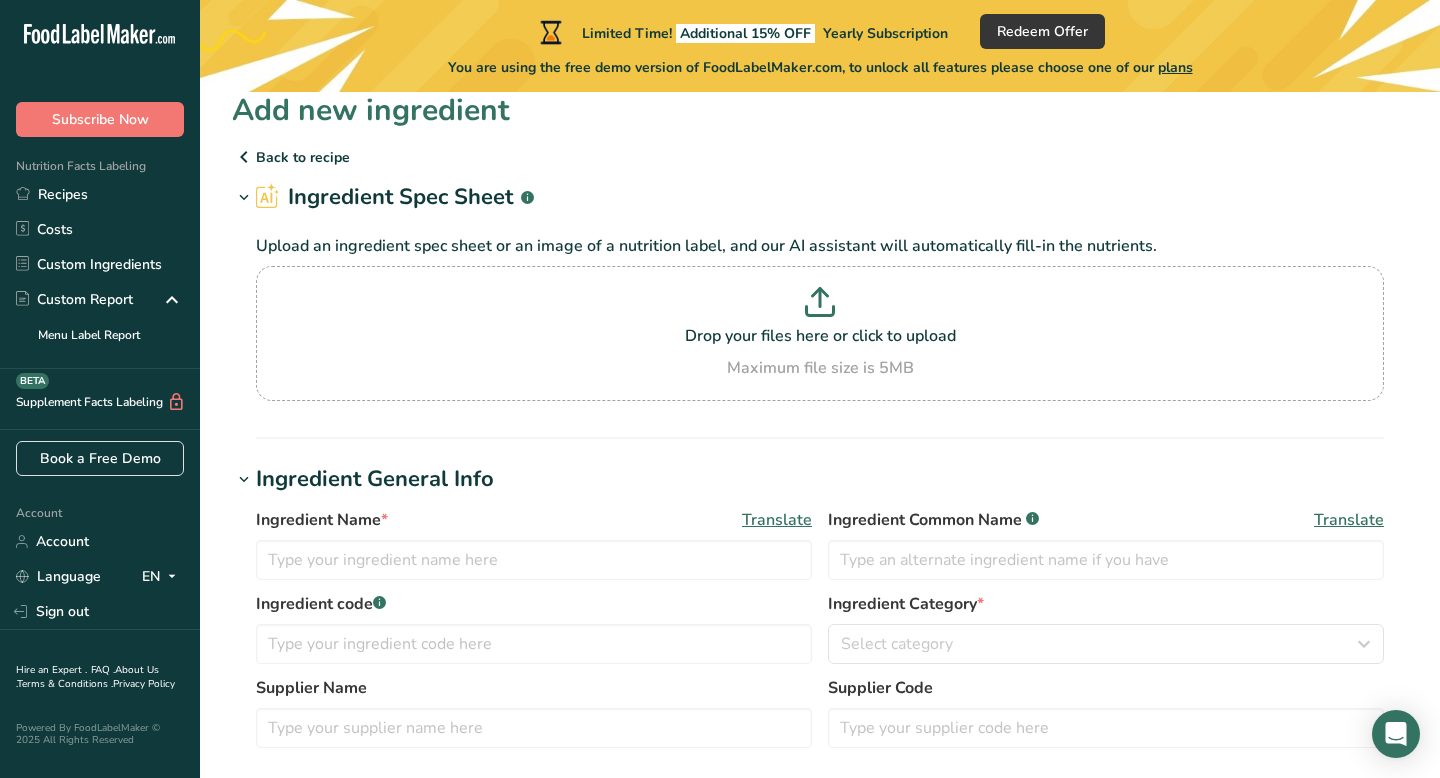 scroll, scrollTop: 0, scrollLeft: 0, axis: both 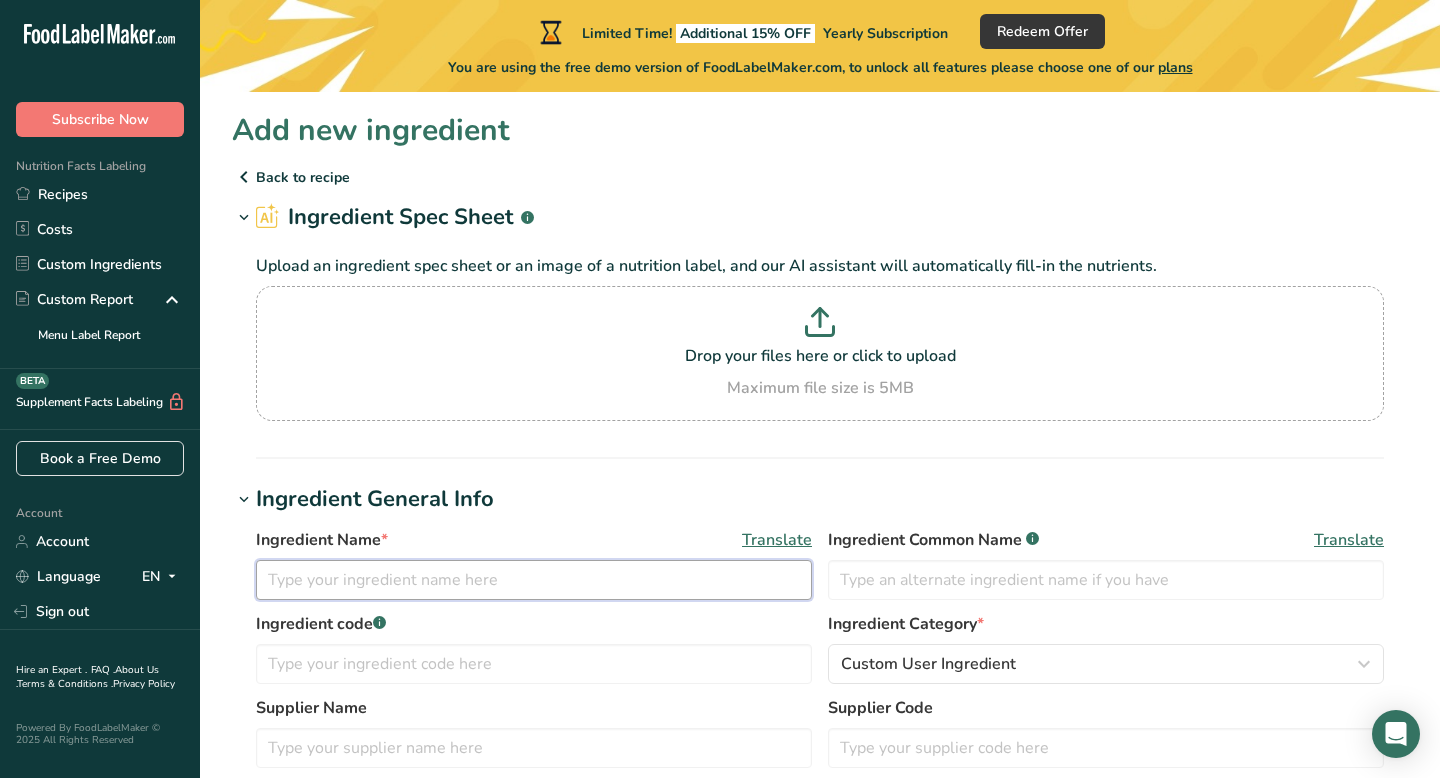 click at bounding box center [534, 580] 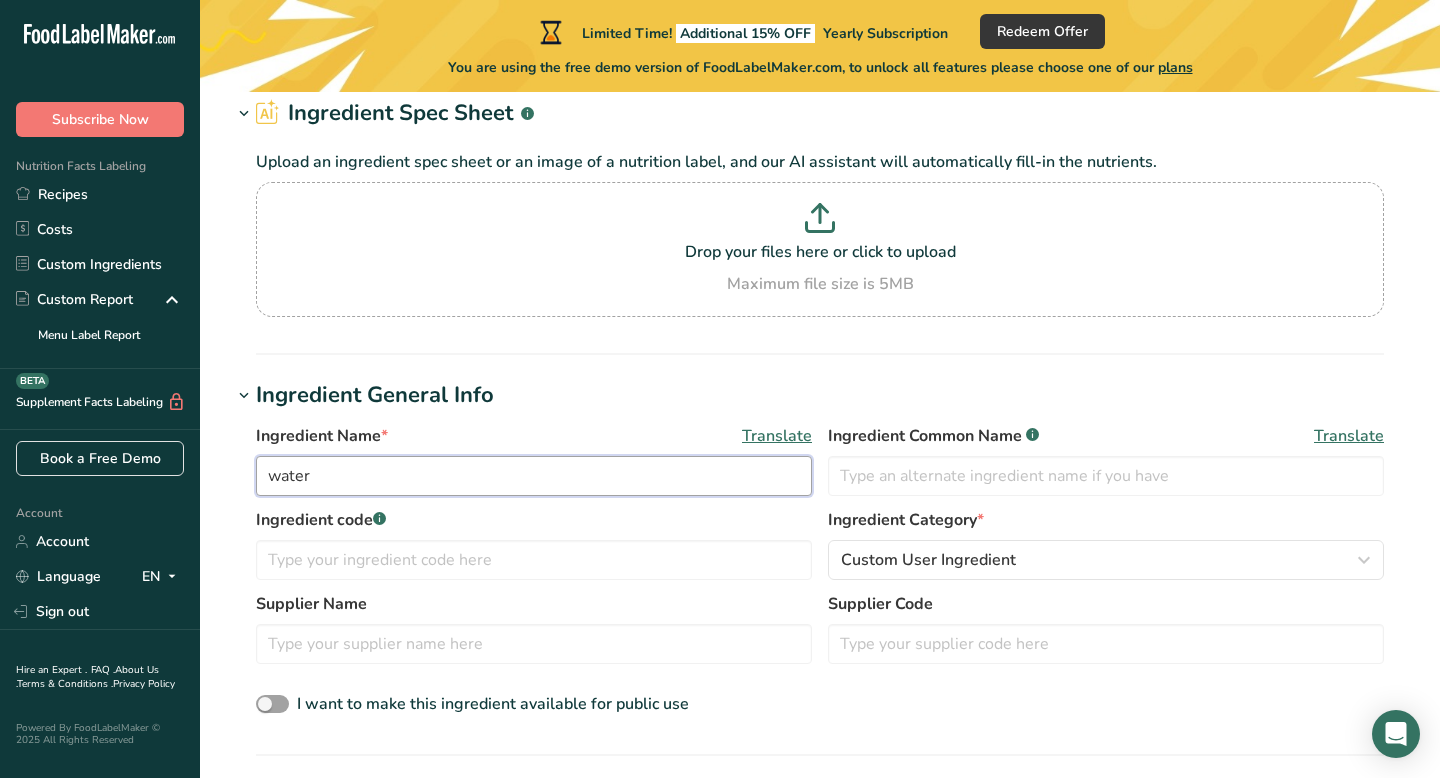 scroll, scrollTop: 105, scrollLeft: 0, axis: vertical 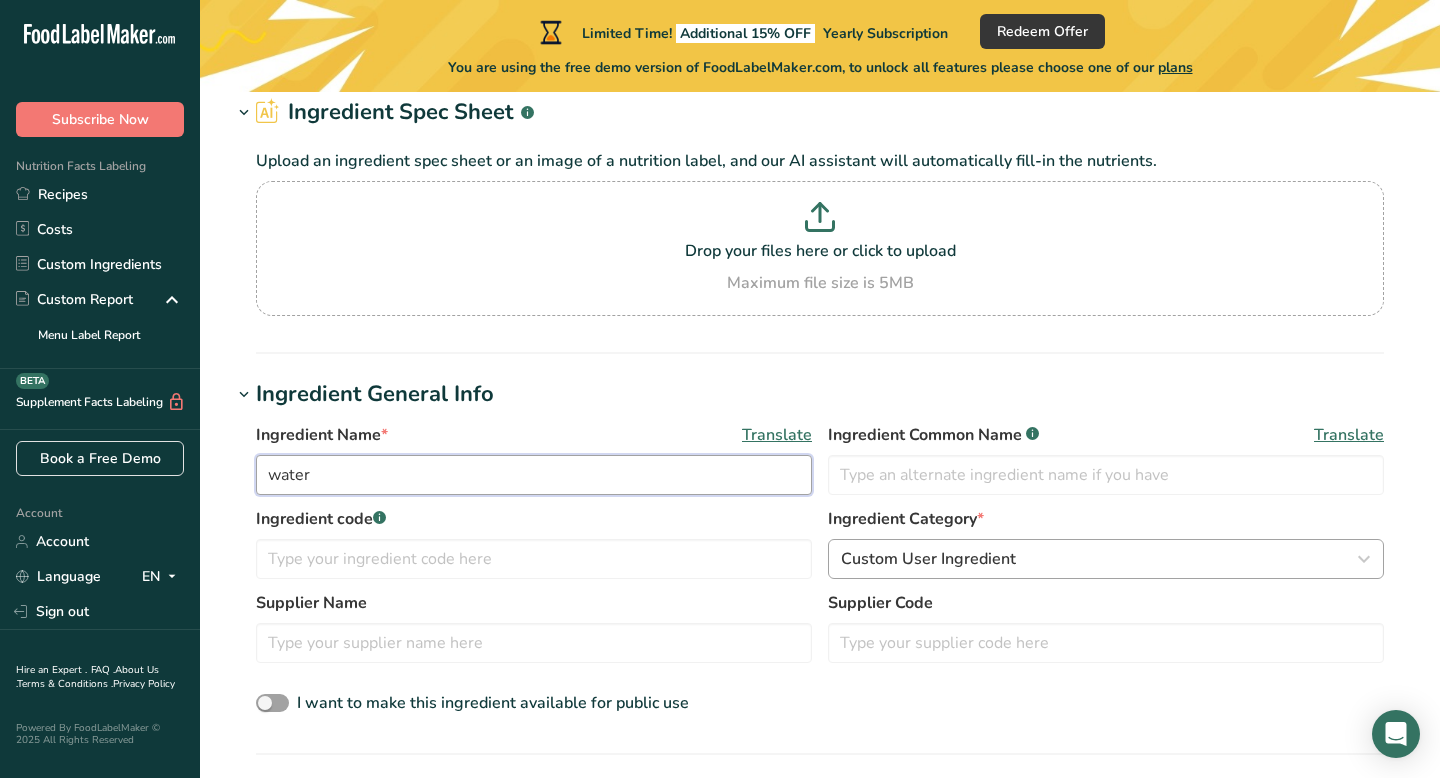 type on "water" 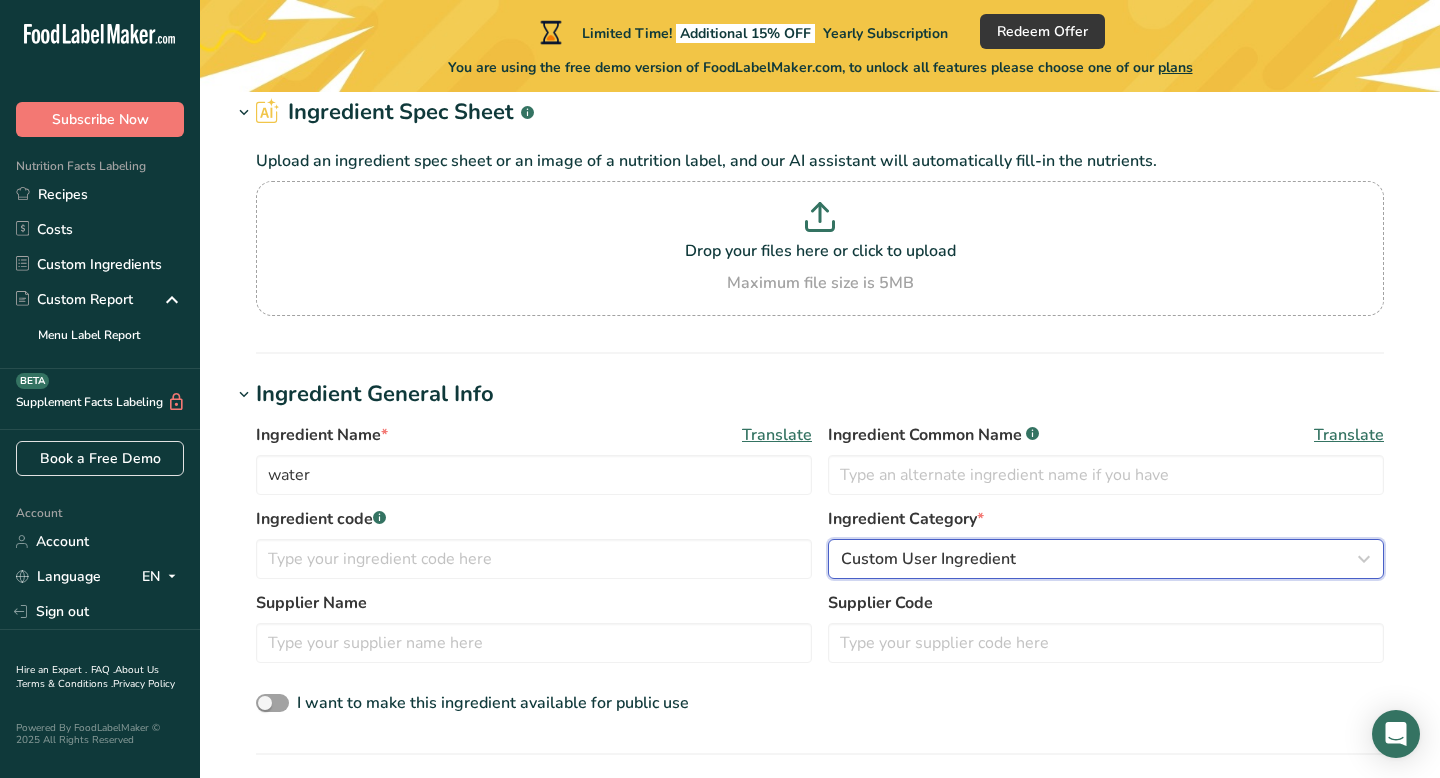 click on "Custom User Ingredient" at bounding box center [928, 559] 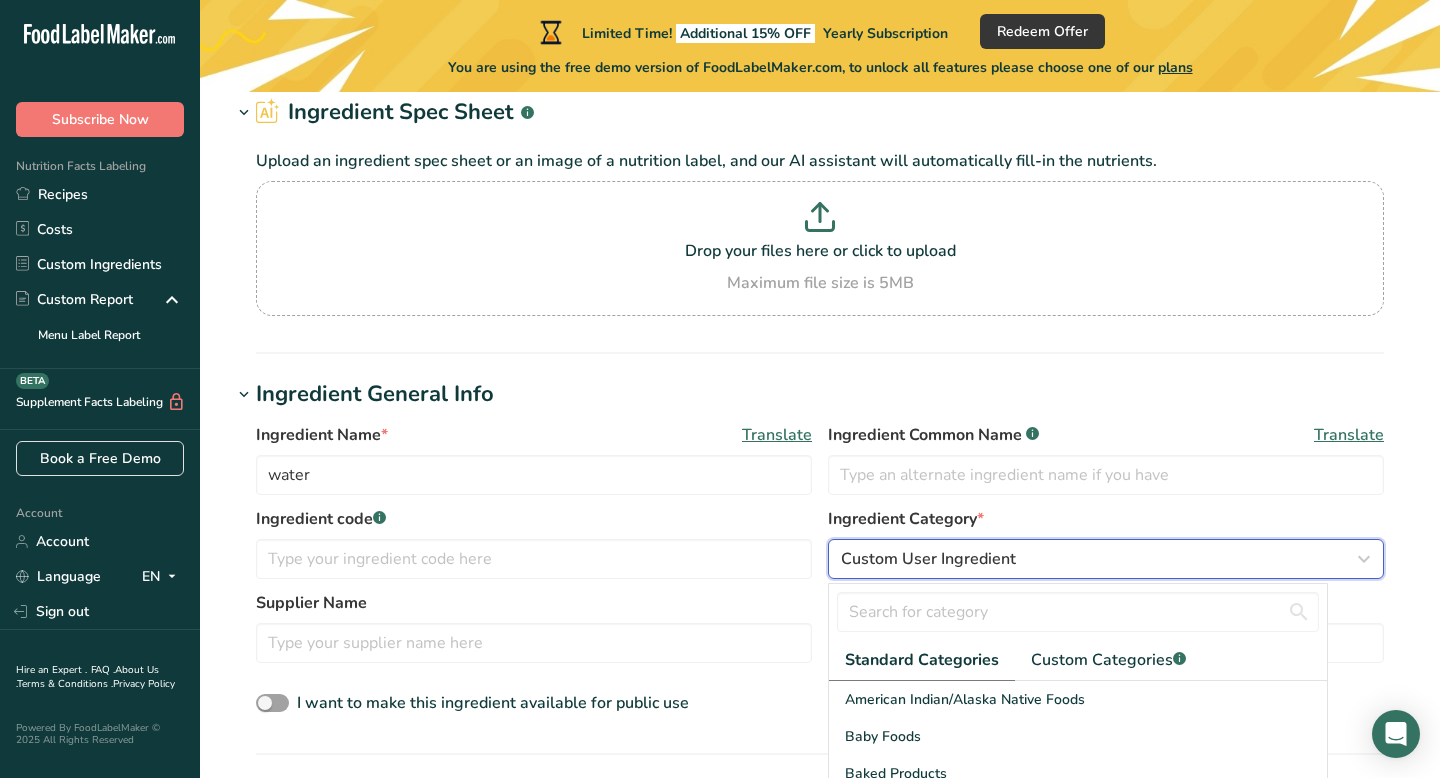 click on "Custom User Ingredient" at bounding box center (928, 559) 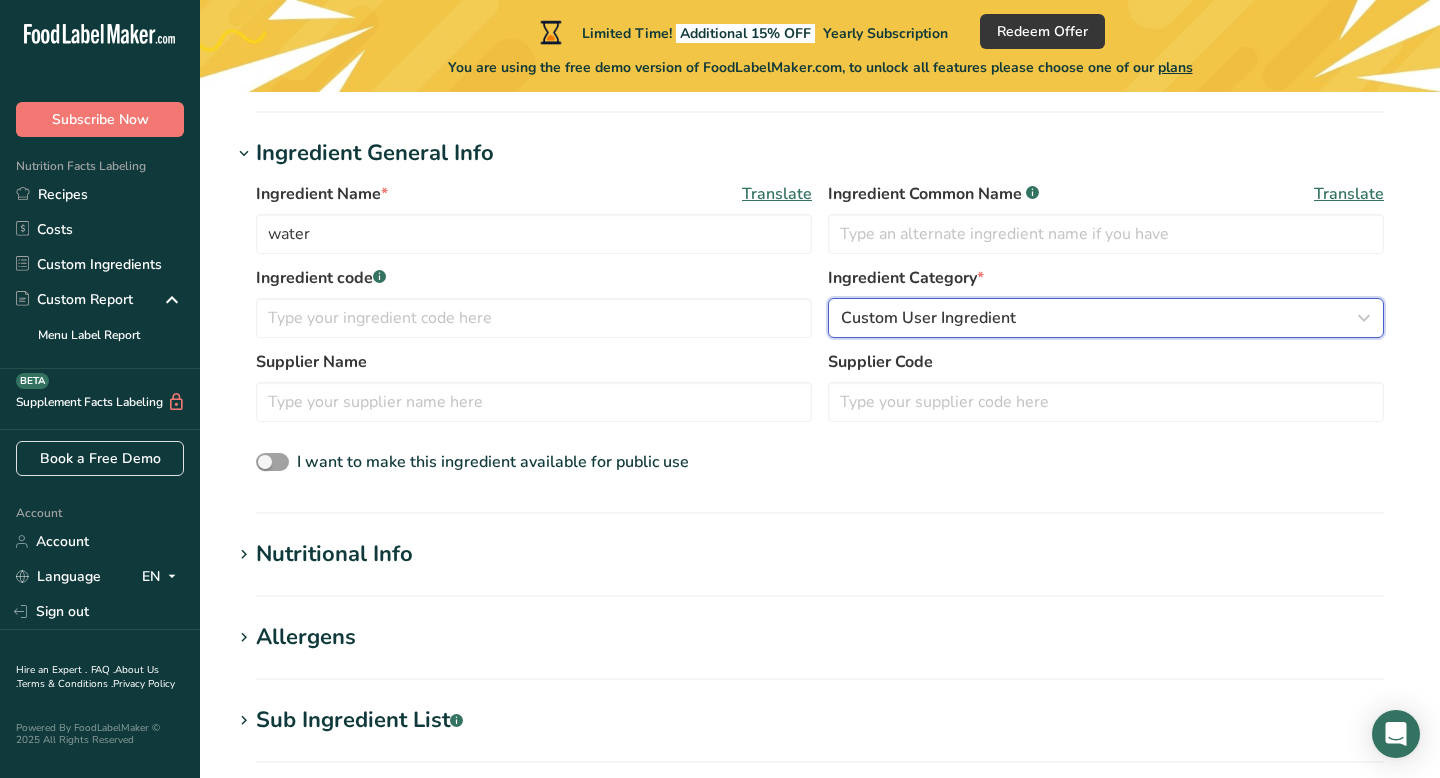 scroll, scrollTop: 354, scrollLeft: 0, axis: vertical 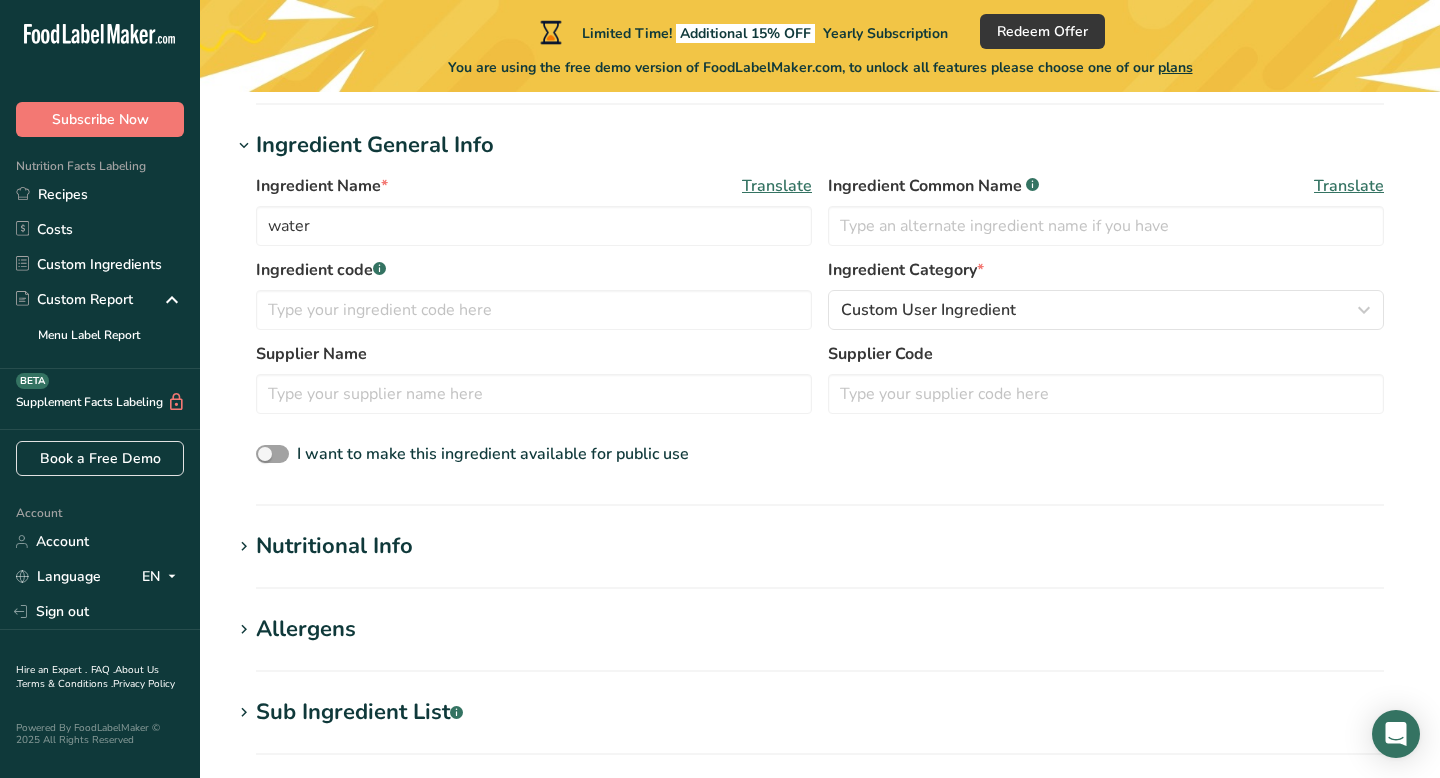 click on "Nutritional Info" at bounding box center [820, 546] 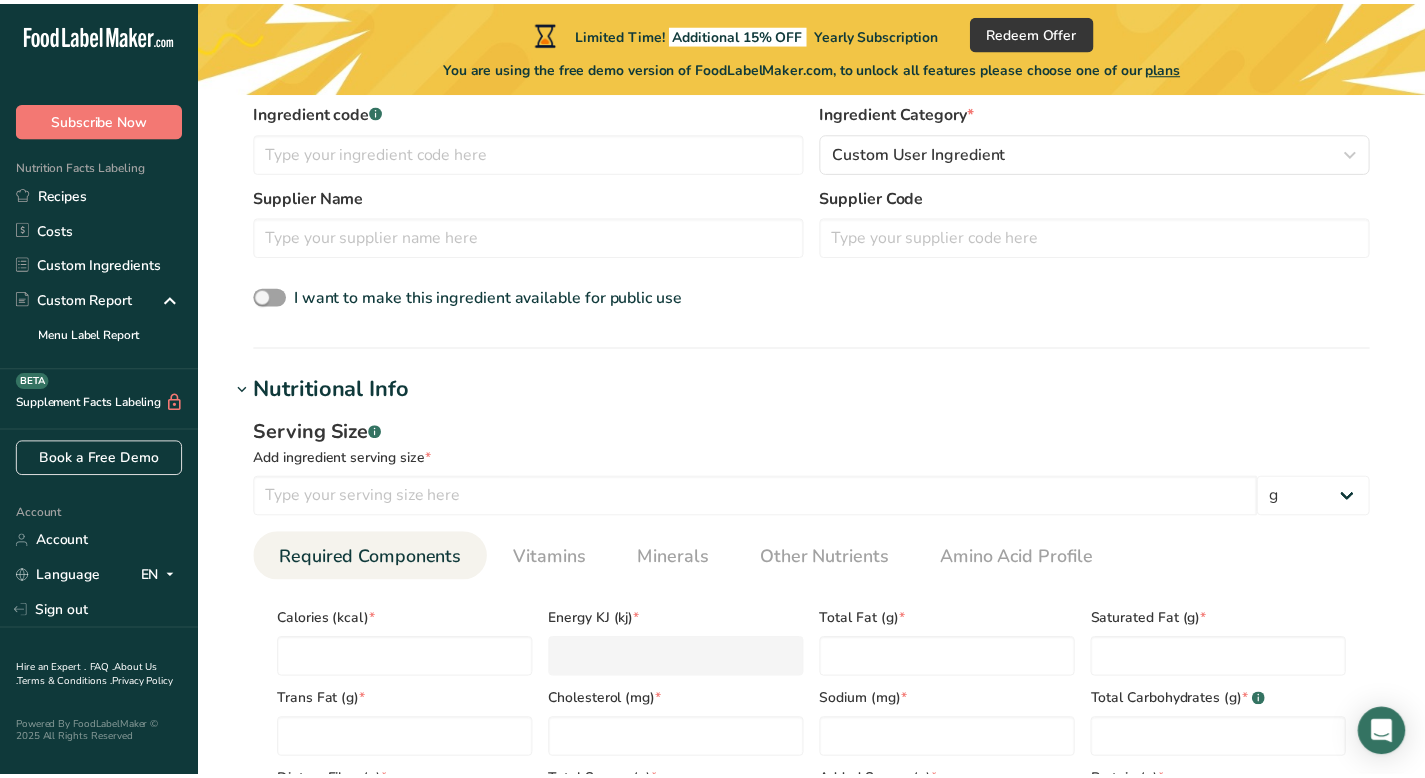 scroll, scrollTop: 514, scrollLeft: 0, axis: vertical 